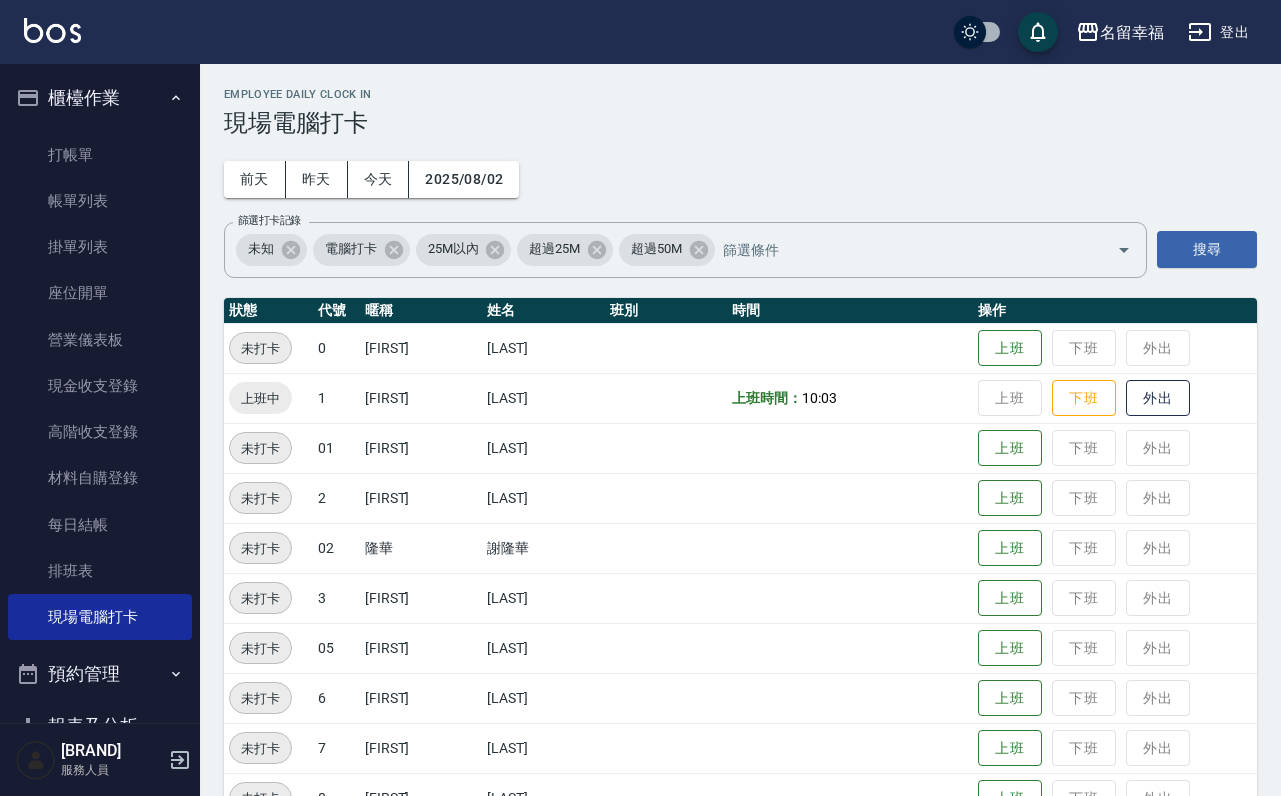 scroll, scrollTop: 300, scrollLeft: 0, axis: vertical 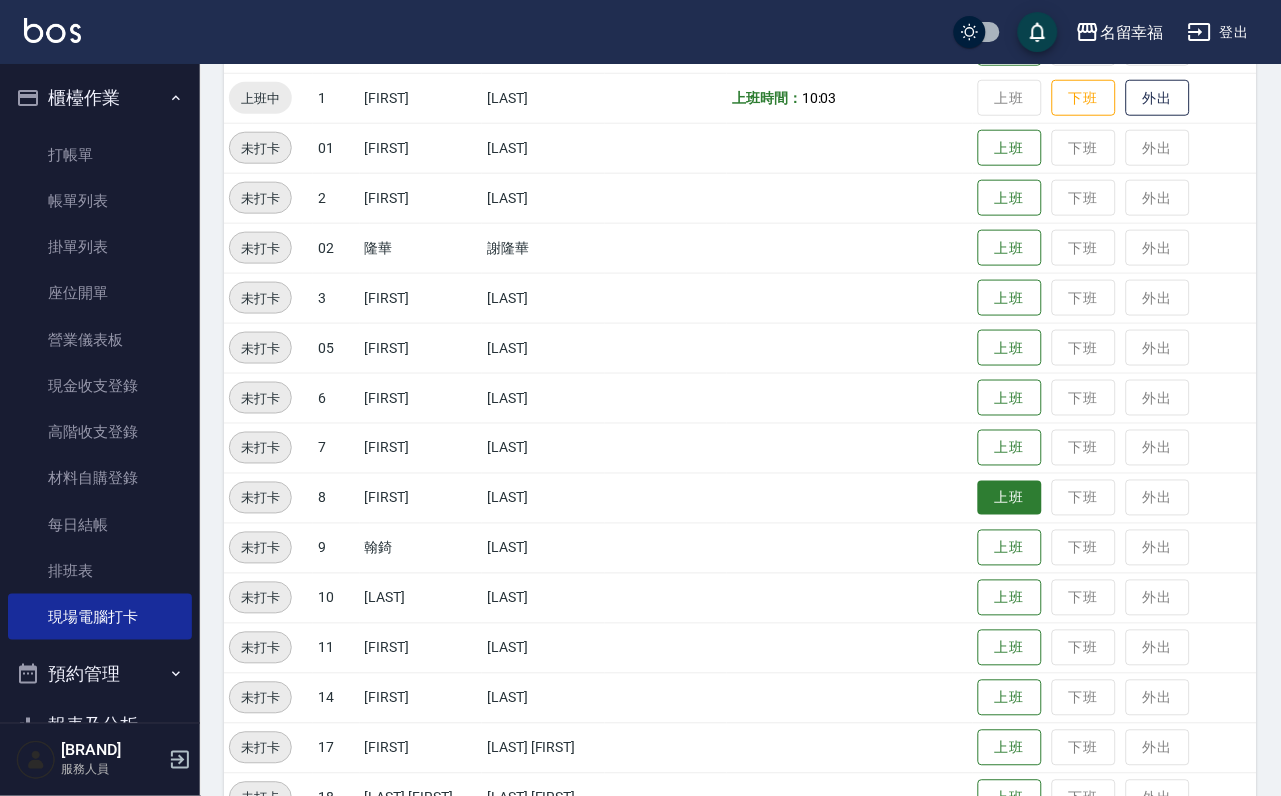 click on "上班" at bounding box center (1010, 498) 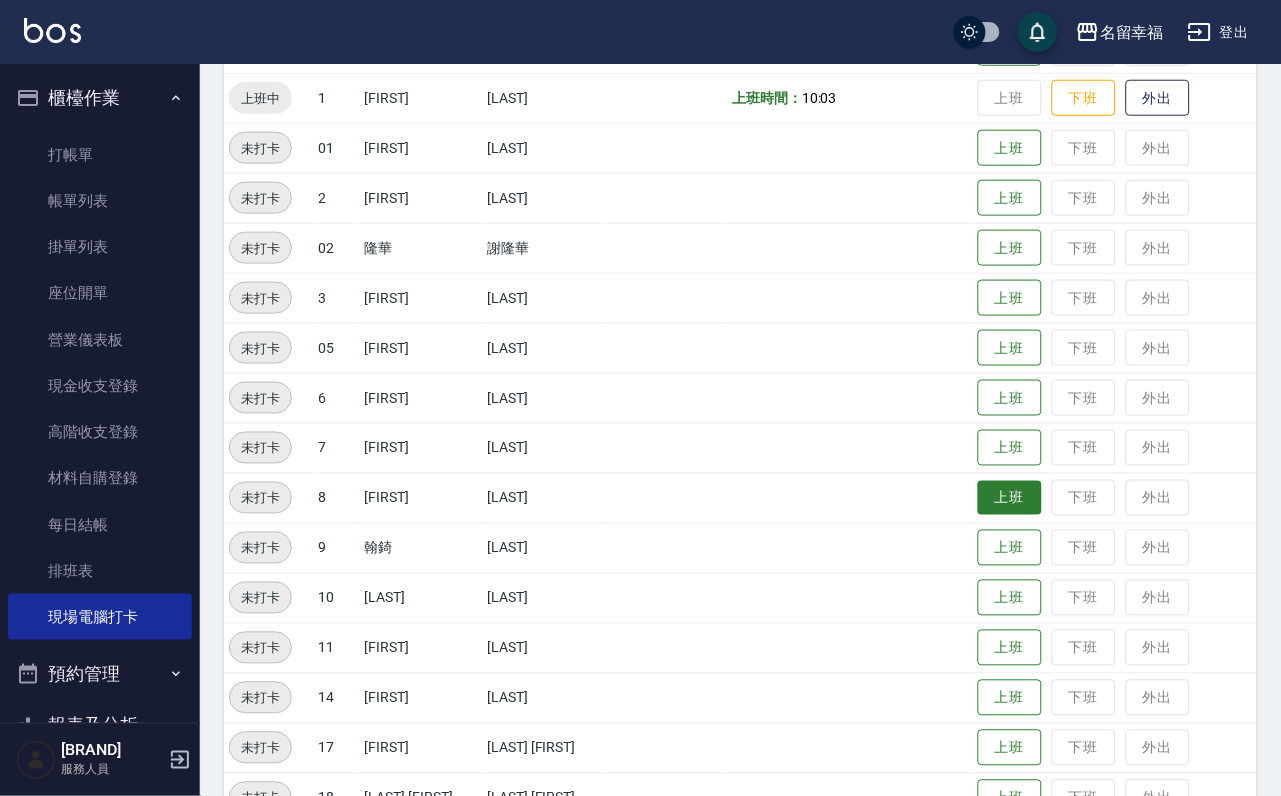 click on "上班 下班 外出" at bounding box center (1115, 498) 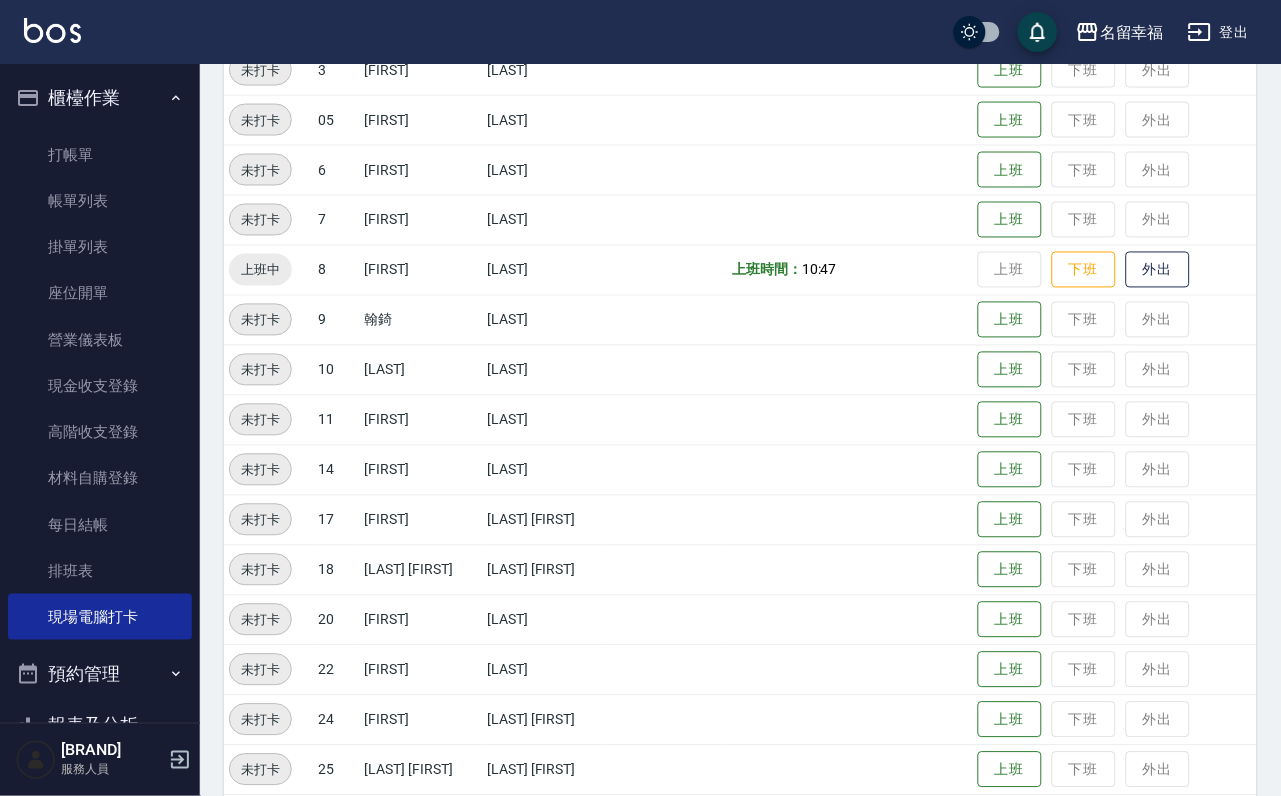 scroll, scrollTop: 655, scrollLeft: 0, axis: vertical 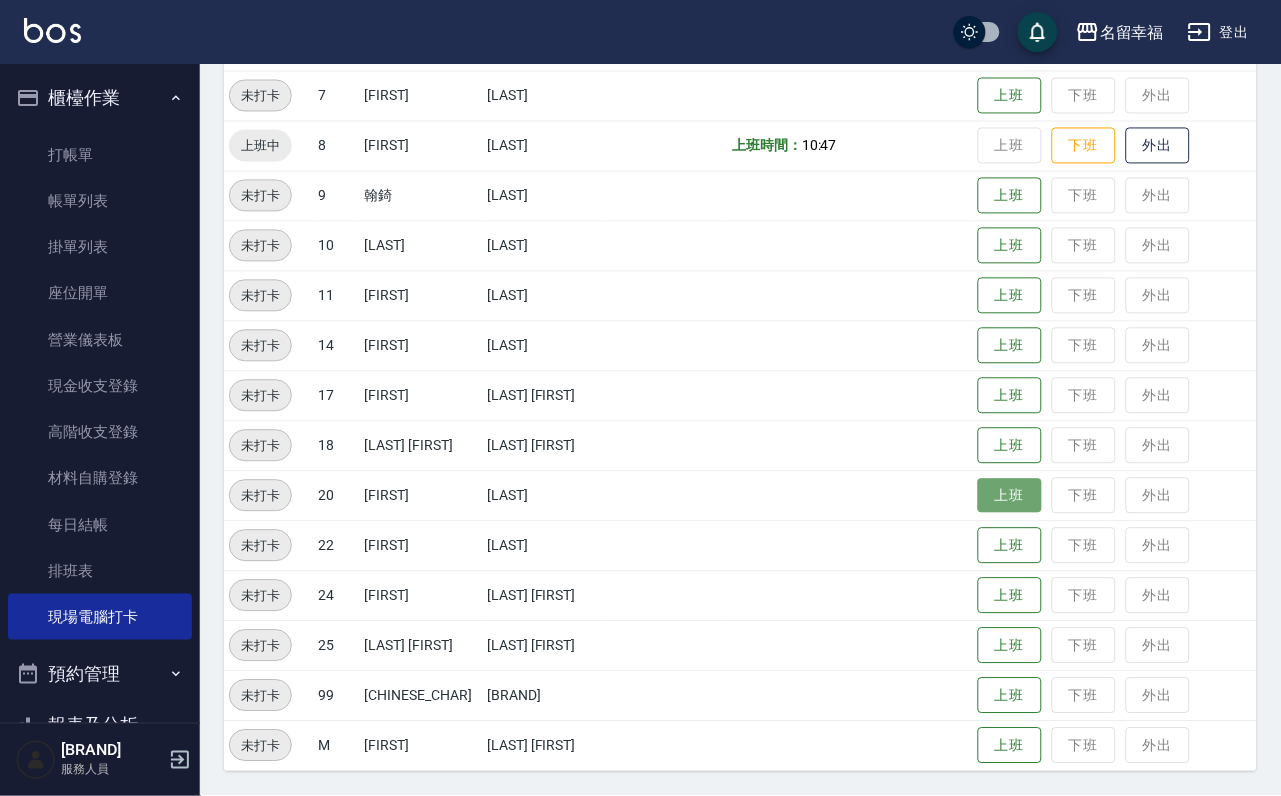 click on "上班" at bounding box center [1010, 496] 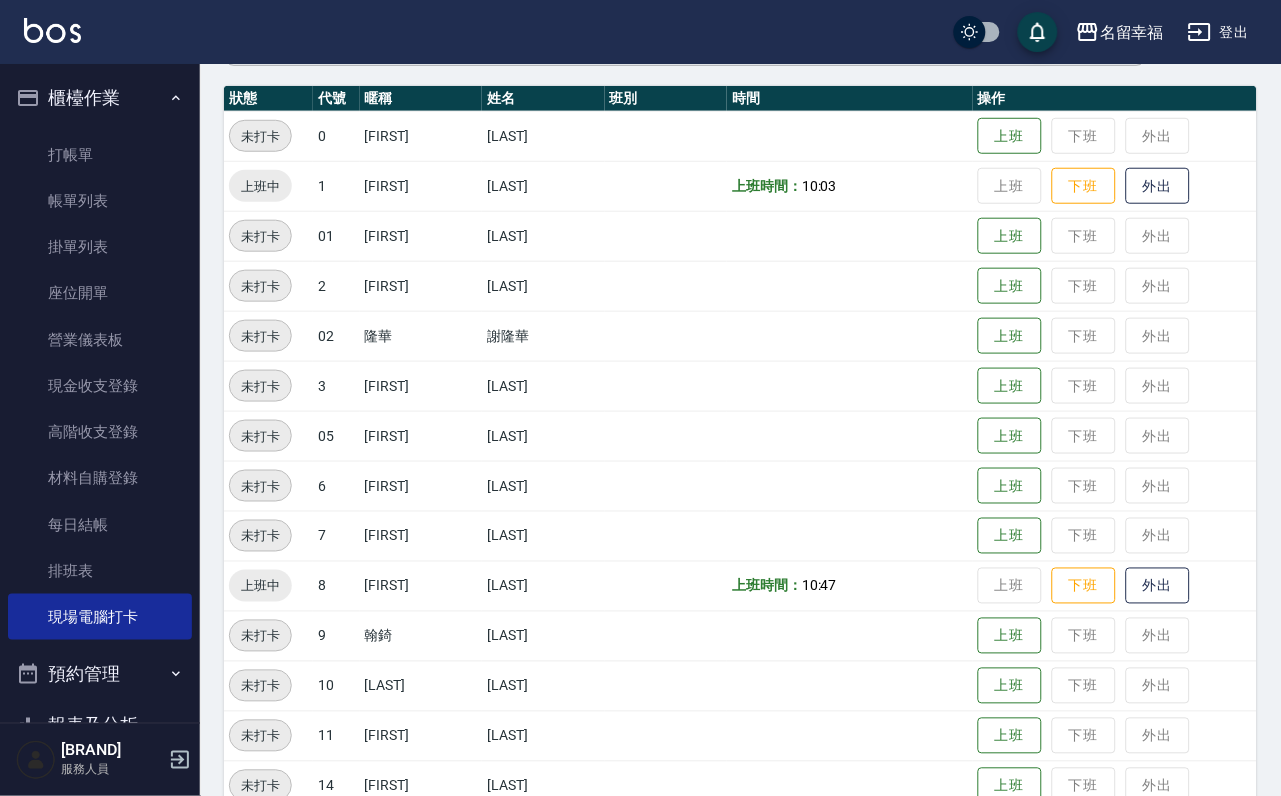 scroll, scrollTop: 55, scrollLeft: 0, axis: vertical 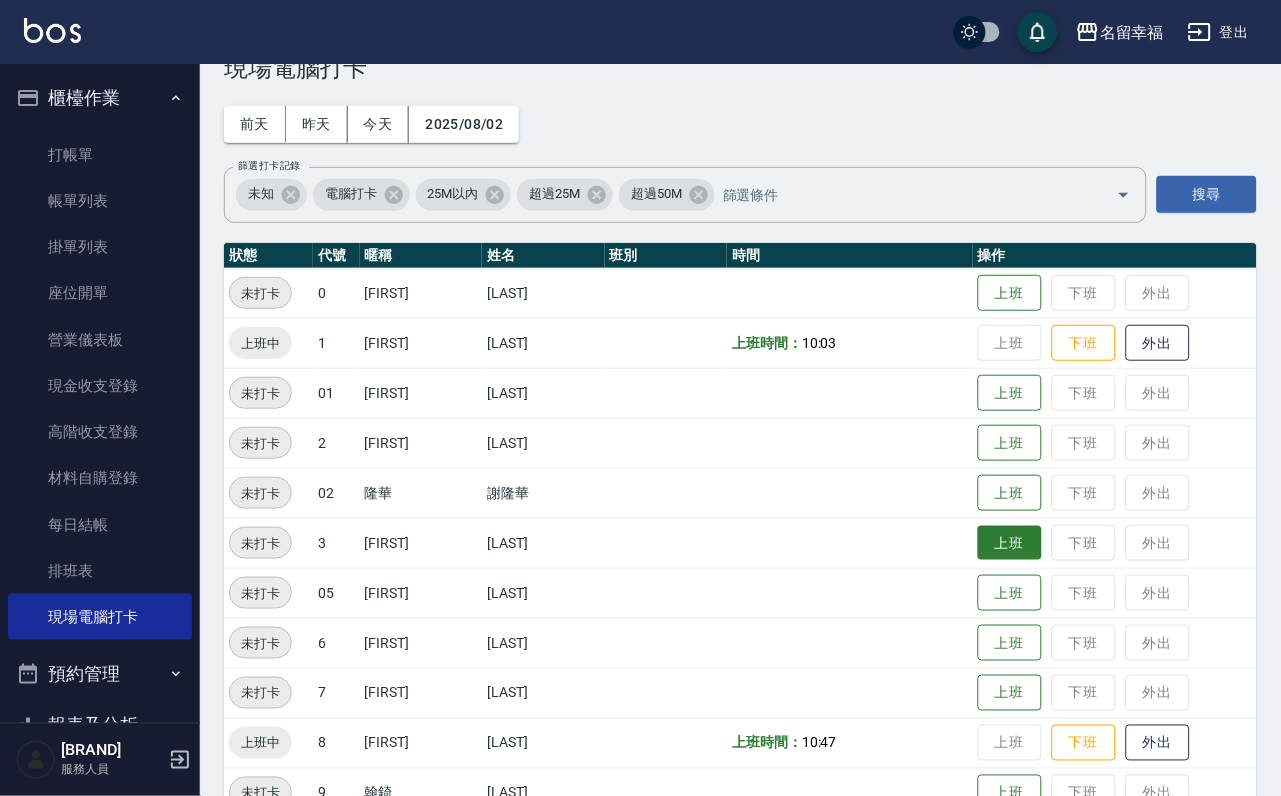 click on "上班" at bounding box center [1010, 543] 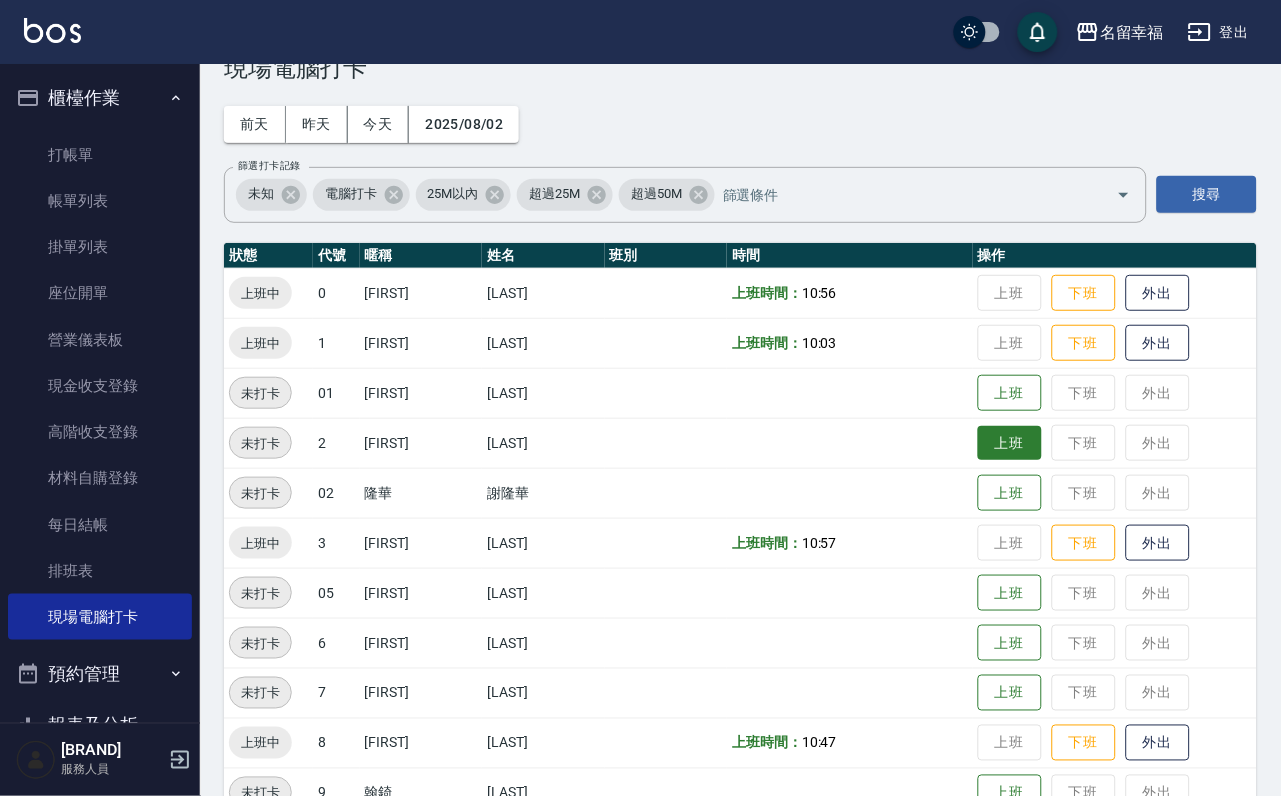 click on "上班" at bounding box center (1010, 443) 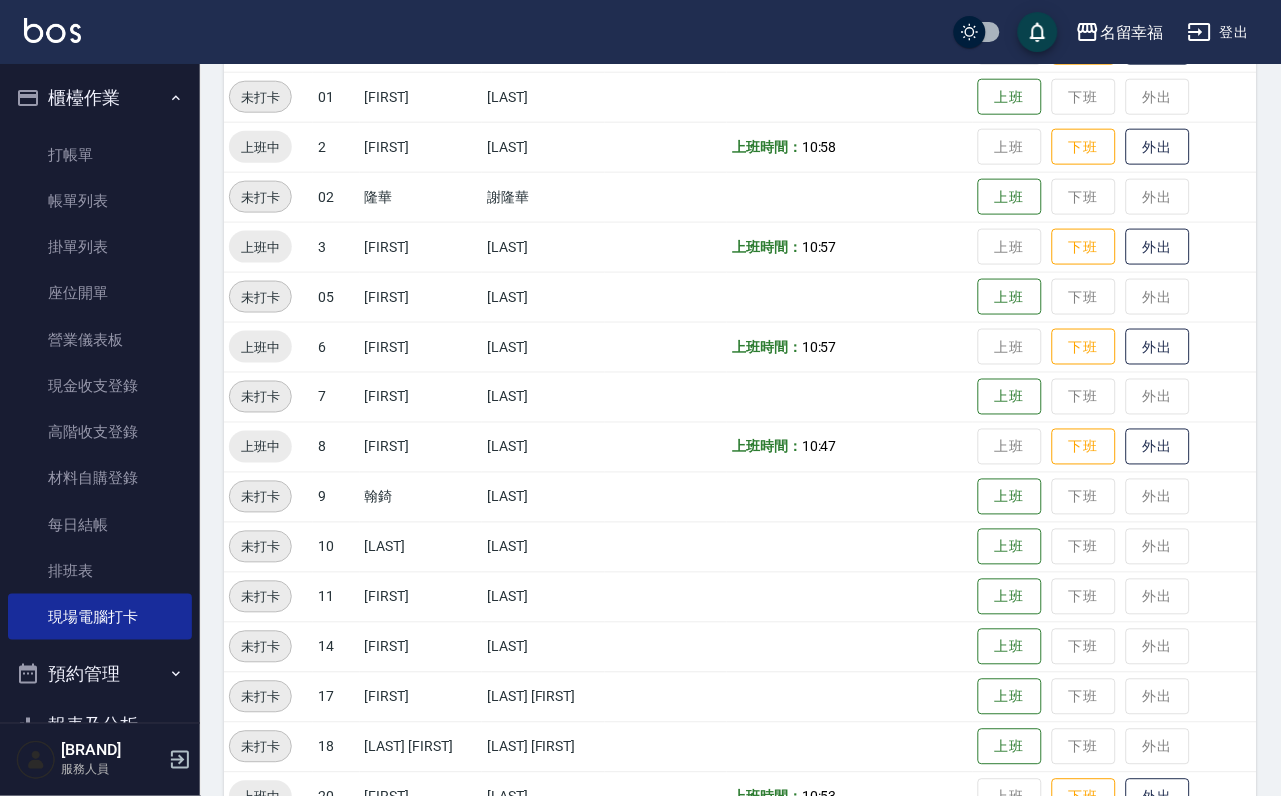 scroll, scrollTop: 355, scrollLeft: 0, axis: vertical 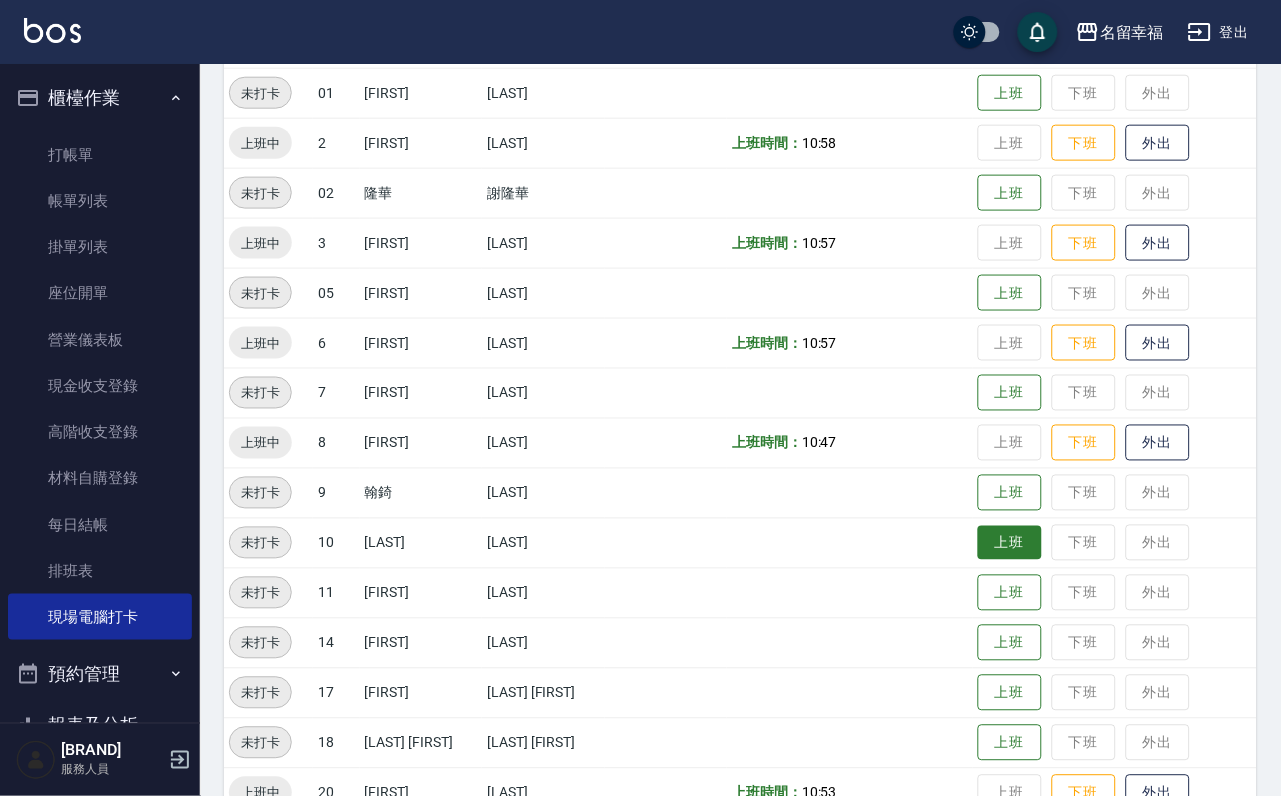 click on "上班" at bounding box center (1010, 543) 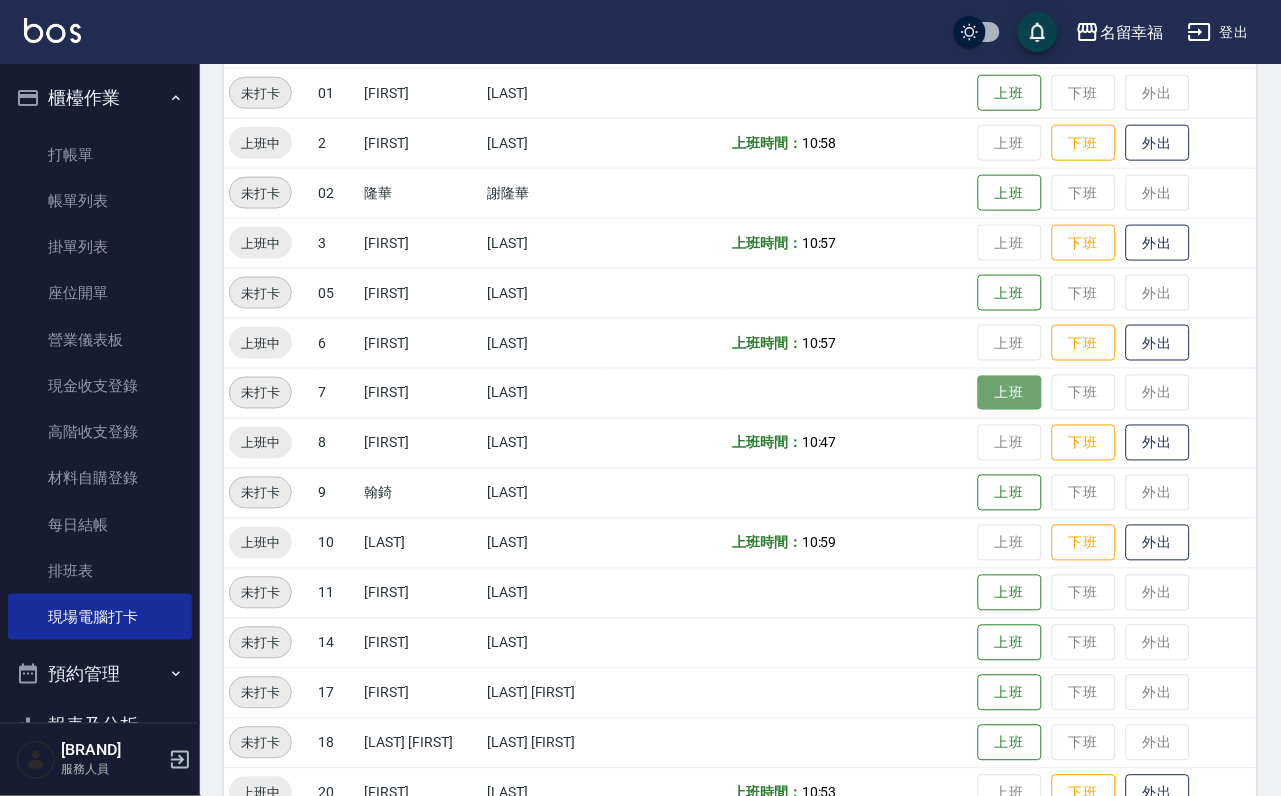 drag, startPoint x: 985, startPoint y: 384, endPoint x: 983, endPoint y: 398, distance: 14.142136 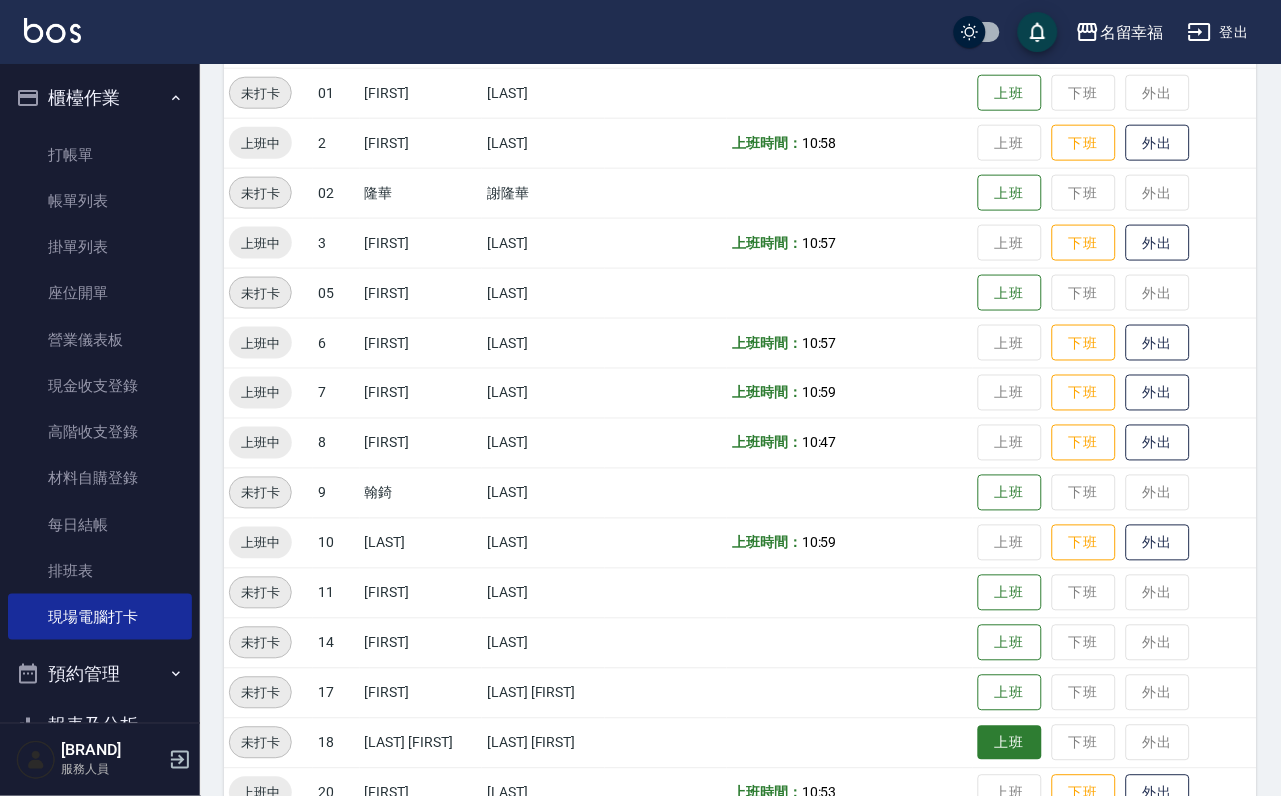 click on "上班" at bounding box center (1010, 743) 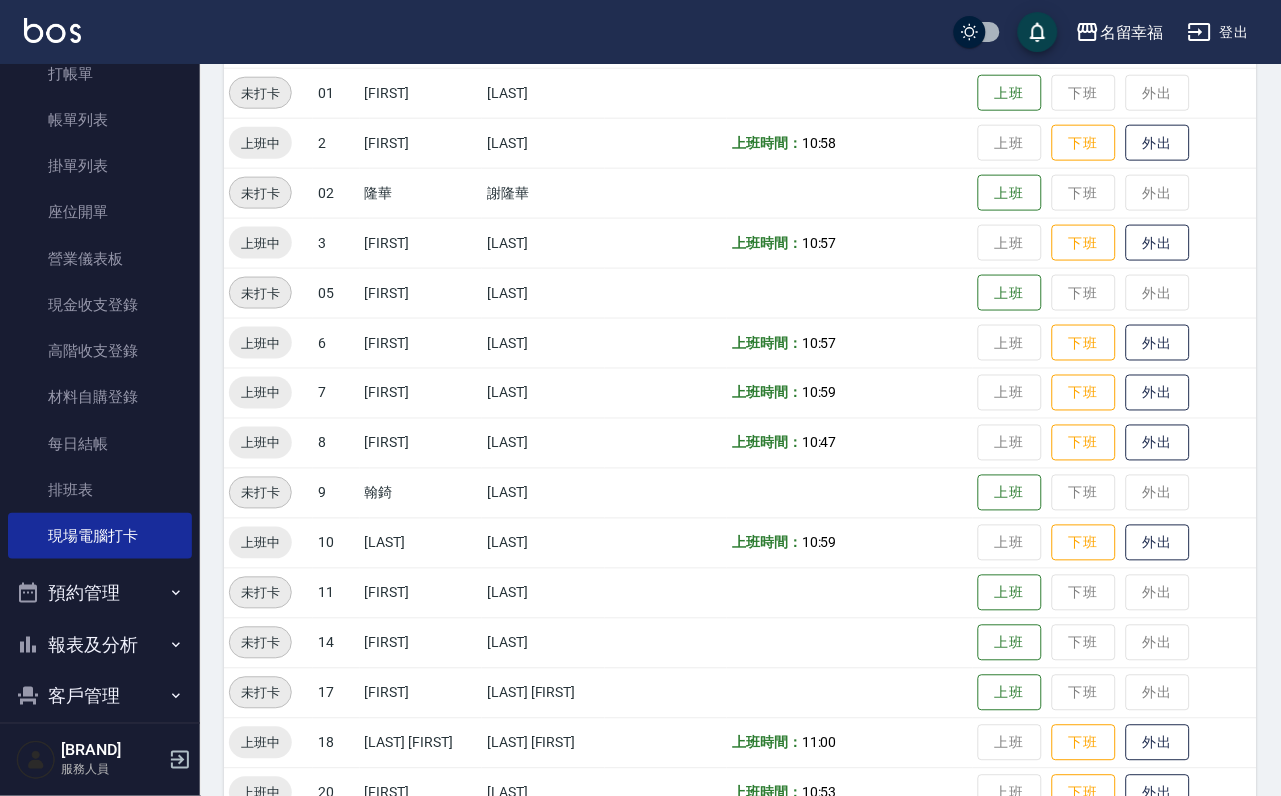 scroll, scrollTop: 229, scrollLeft: 0, axis: vertical 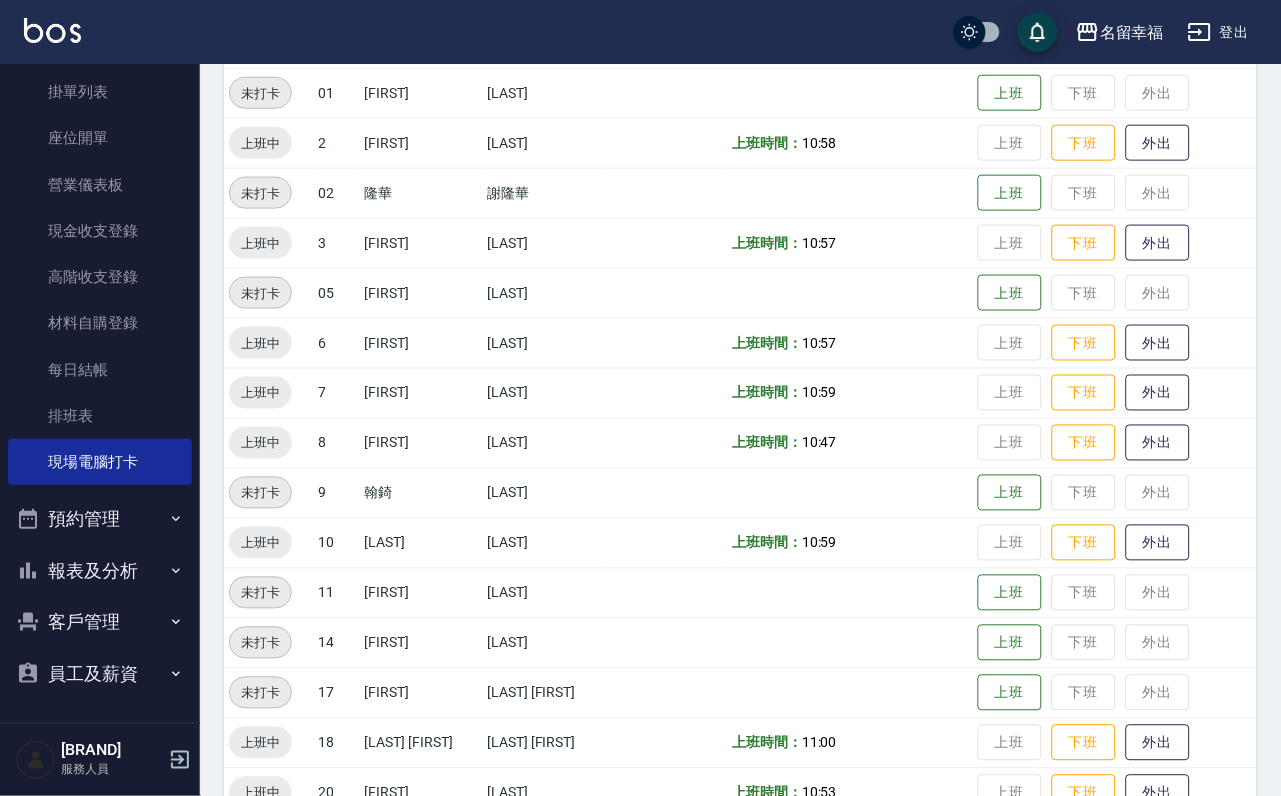 click on "客戶管理" at bounding box center (100, 622) 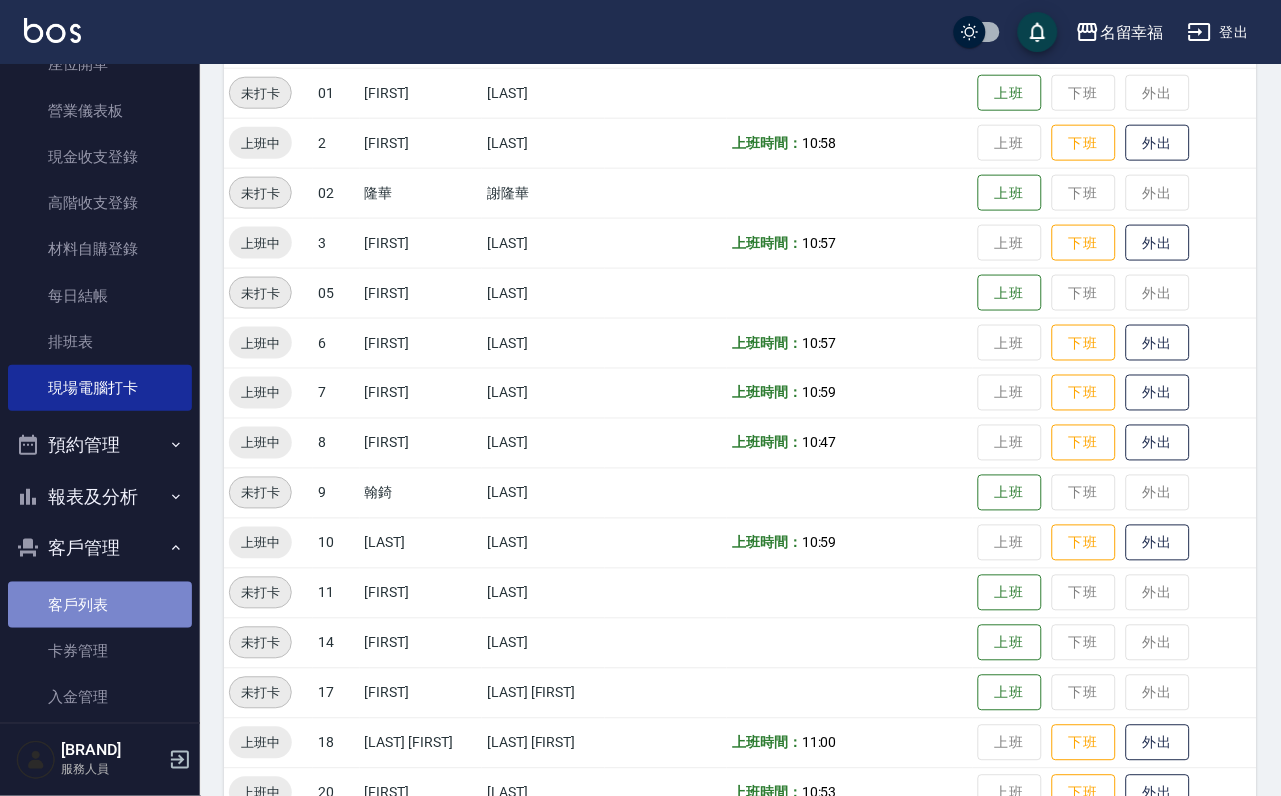 click on "客戶列表" at bounding box center [100, 605] 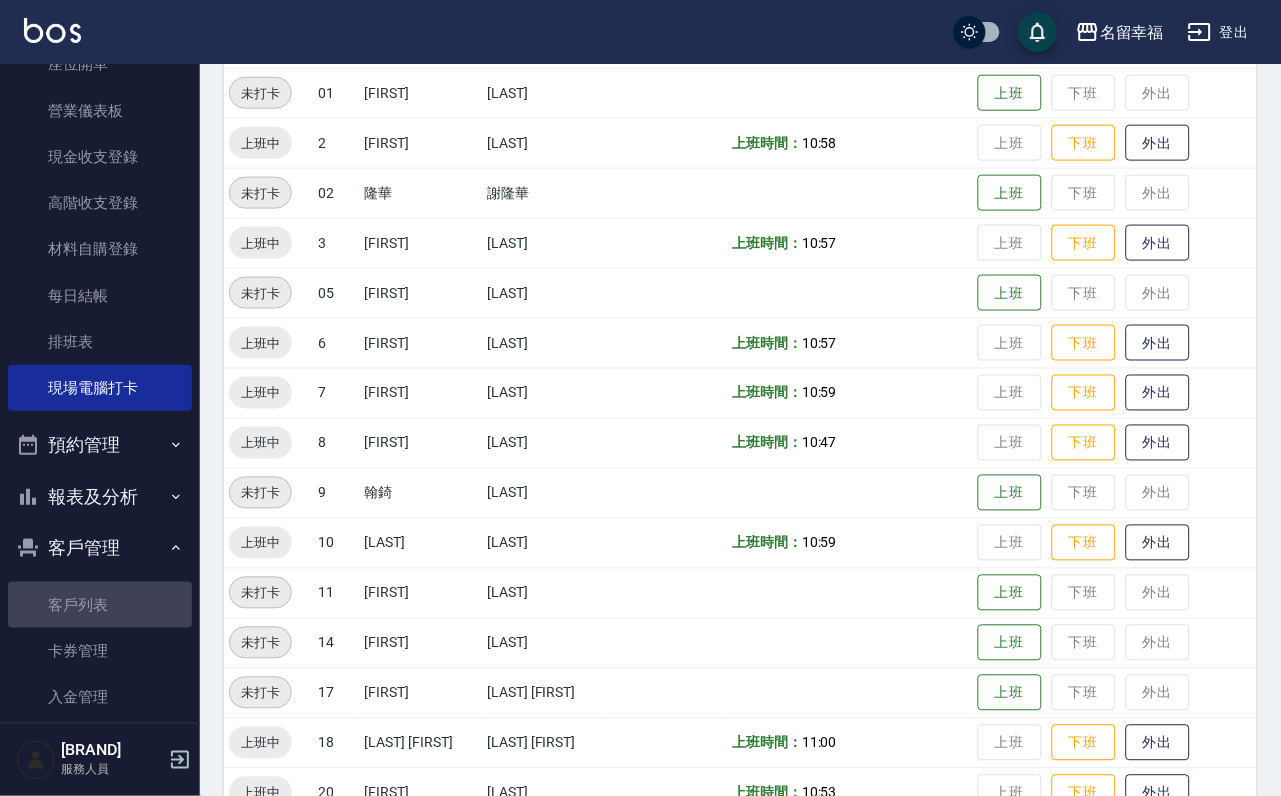 scroll, scrollTop: 0, scrollLeft: 0, axis: both 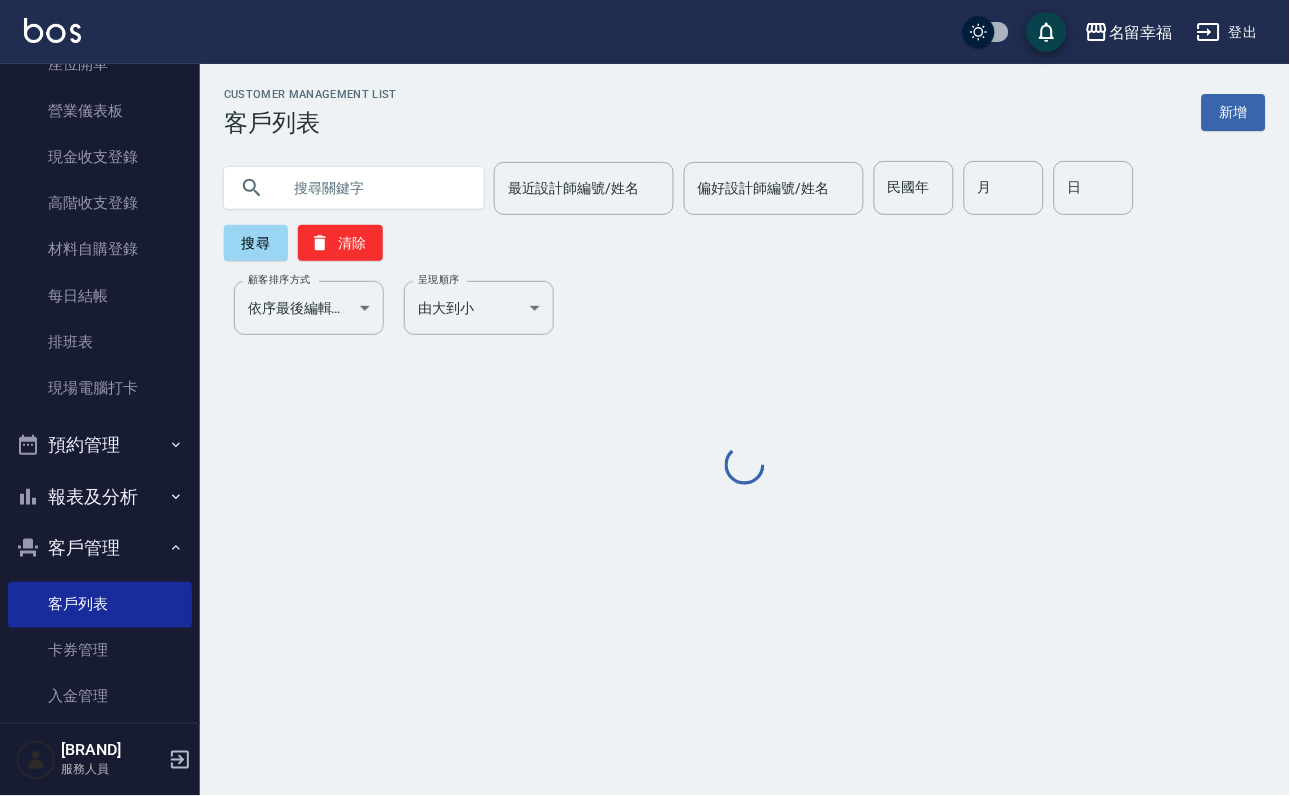 click at bounding box center [374, 188] 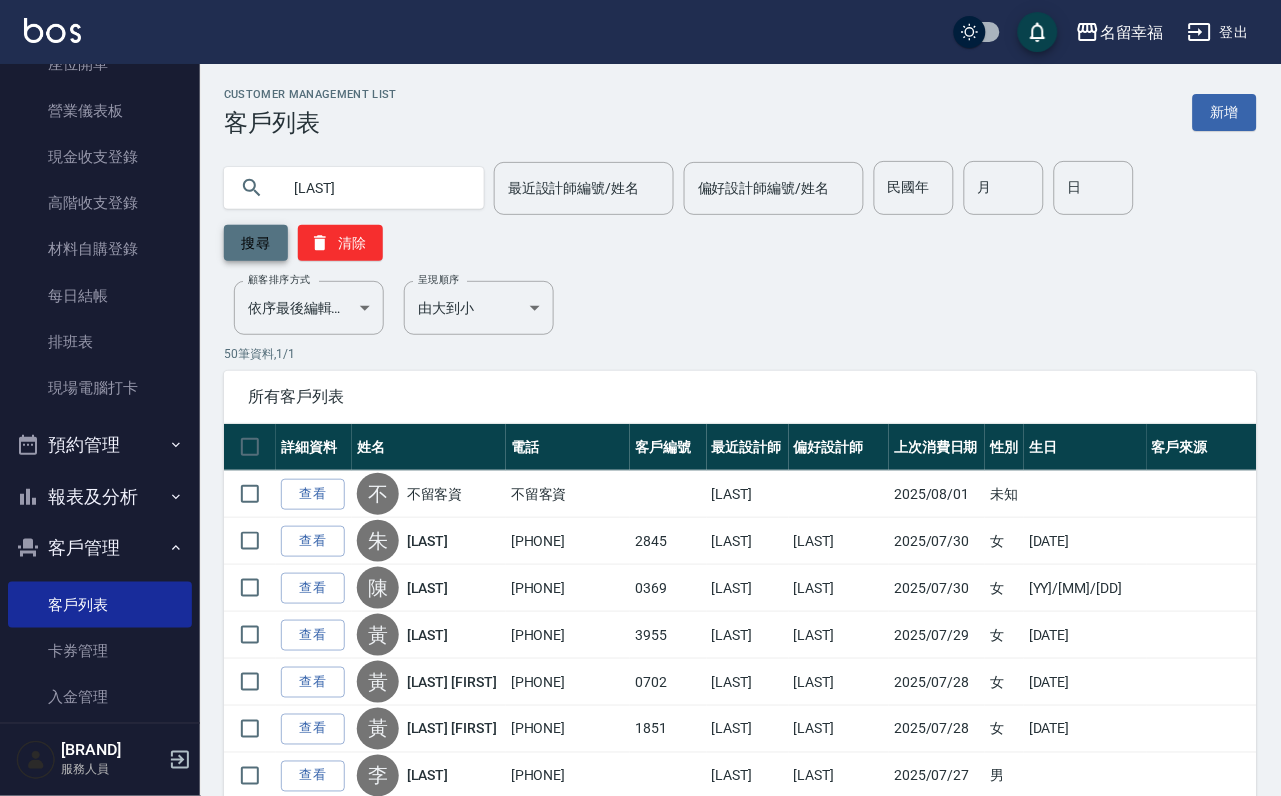 click on "搜尋" at bounding box center [256, 243] 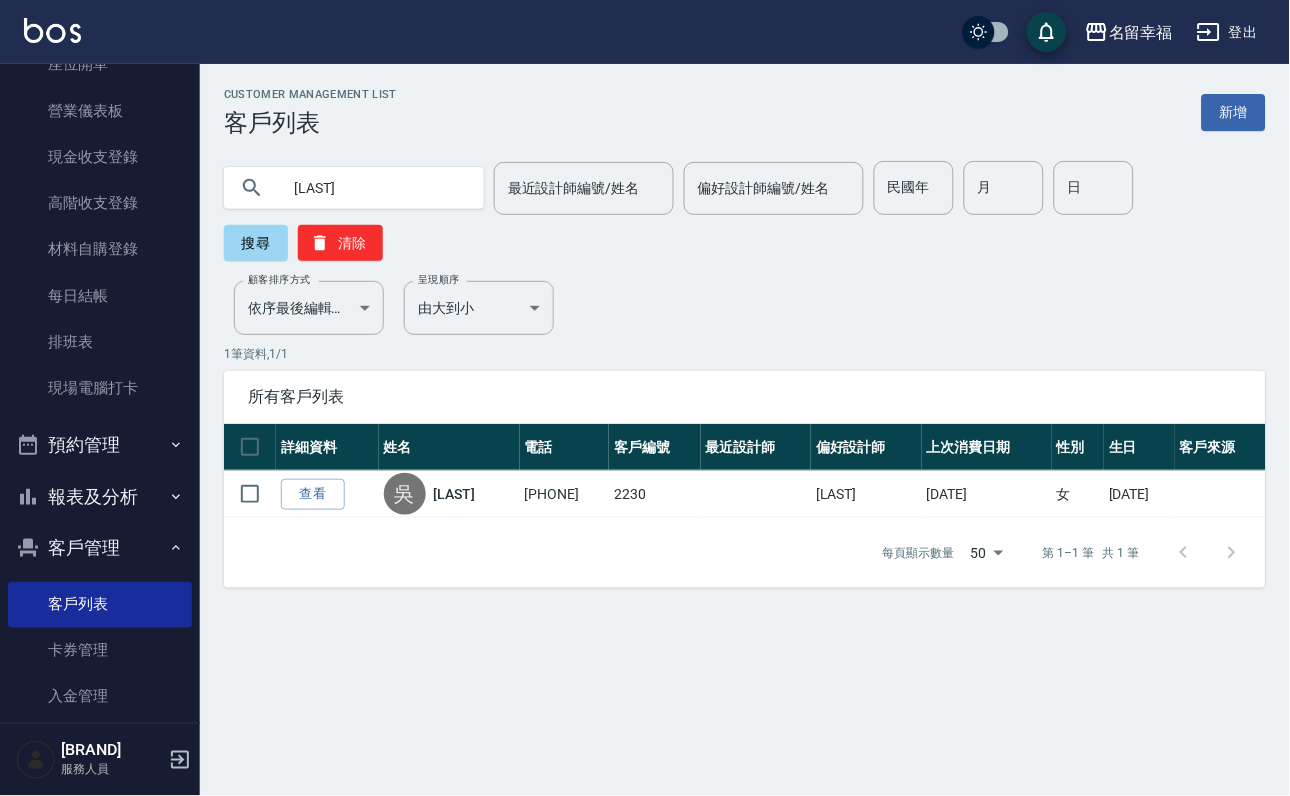 click on "[LAST]" at bounding box center (374, 188) 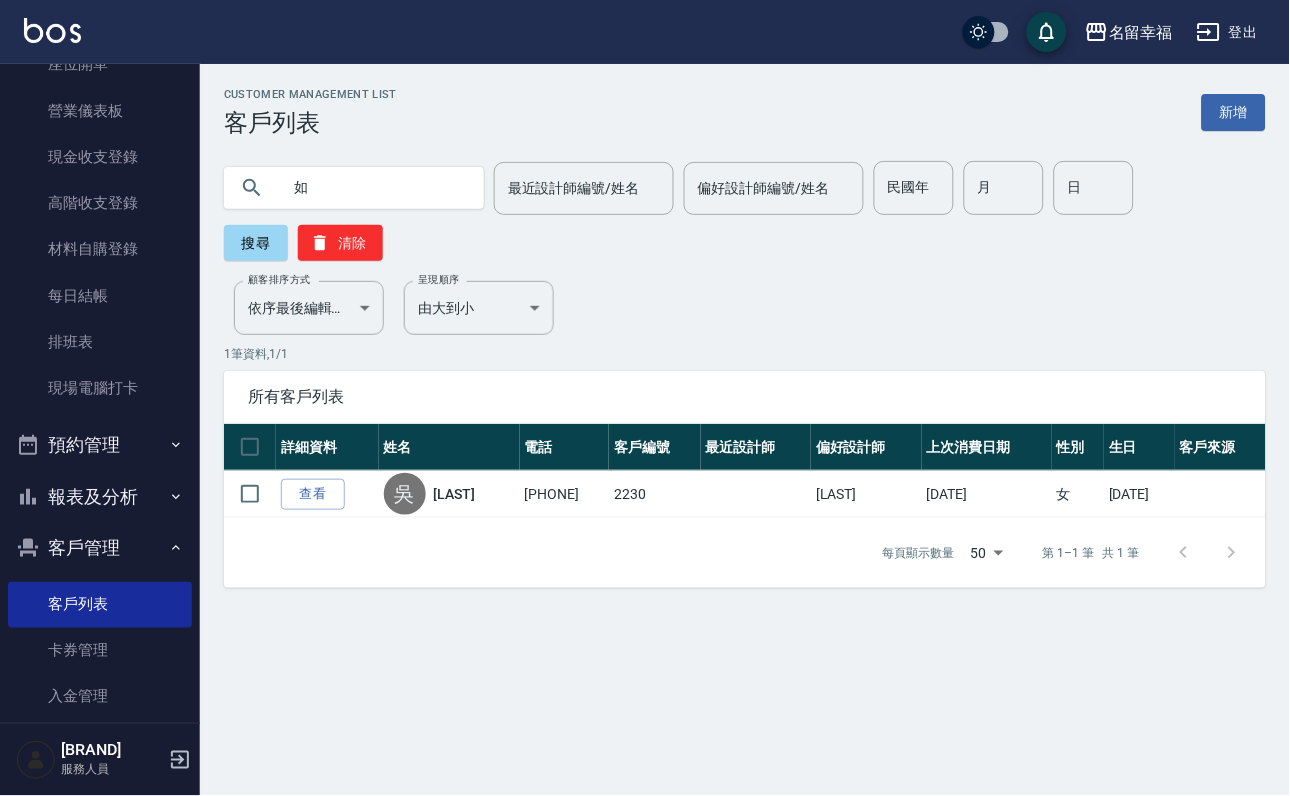 type on "如" 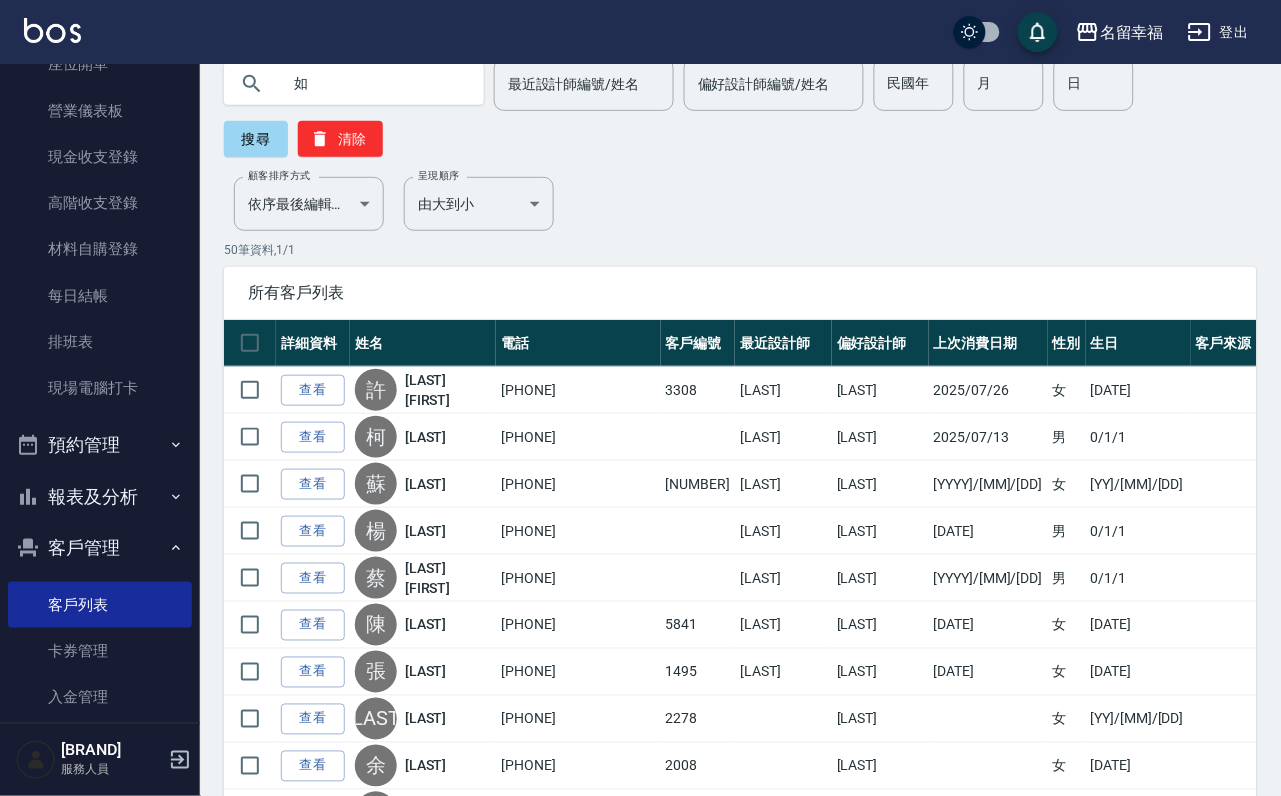 scroll, scrollTop: 0, scrollLeft: 0, axis: both 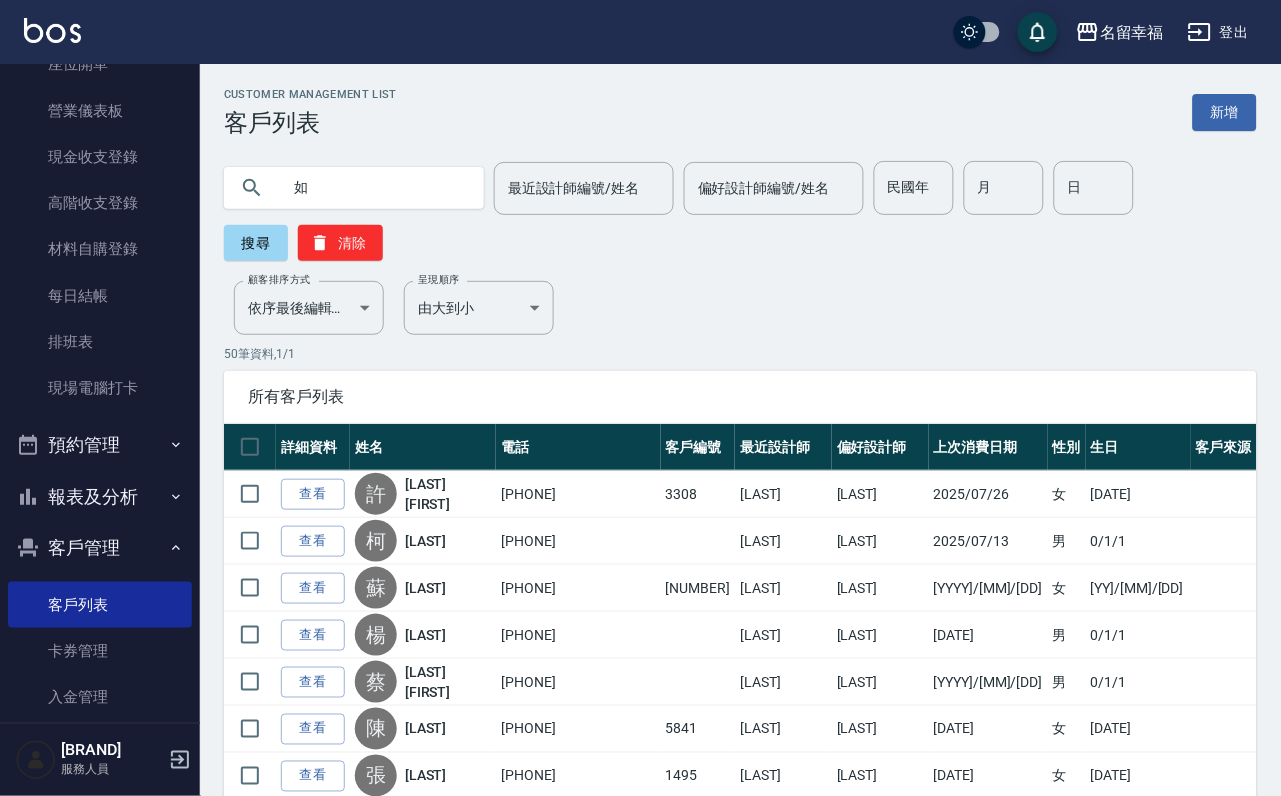 click on "如" at bounding box center [374, 188] 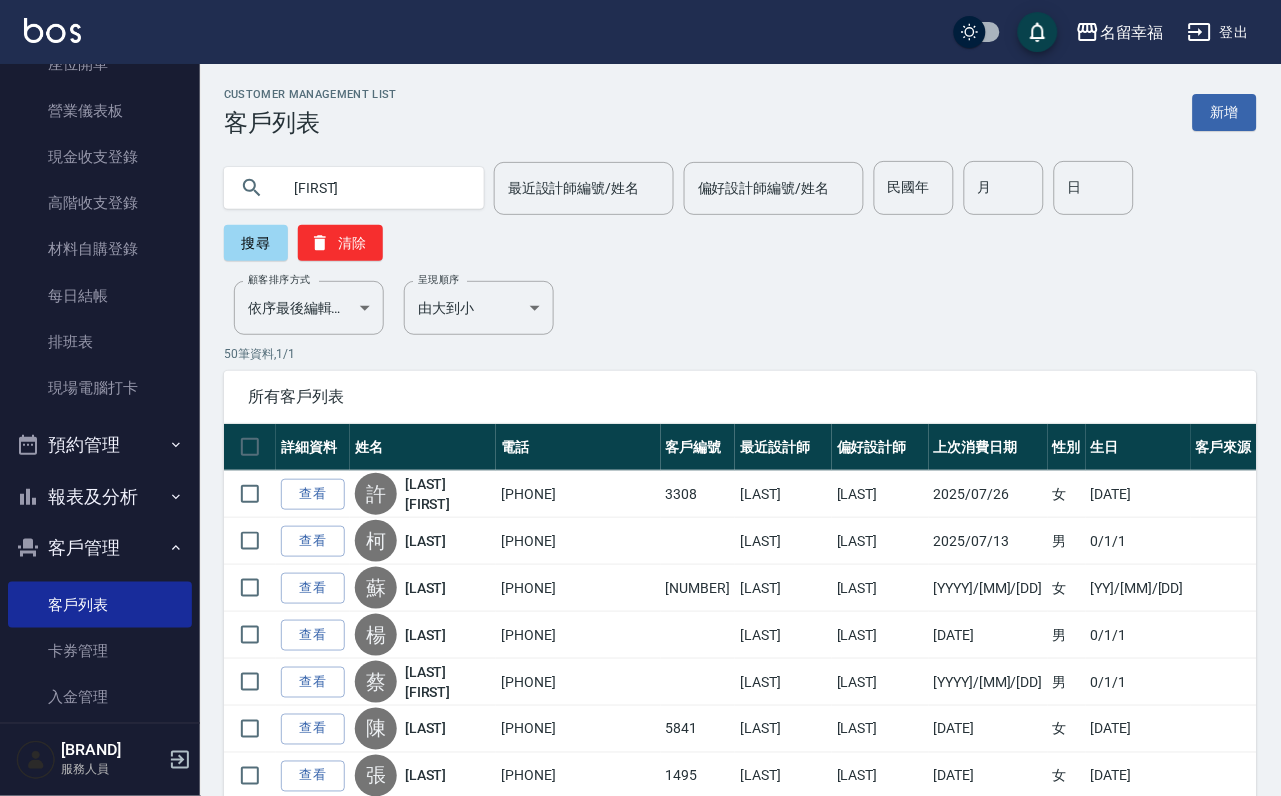type on "[FIRST]" 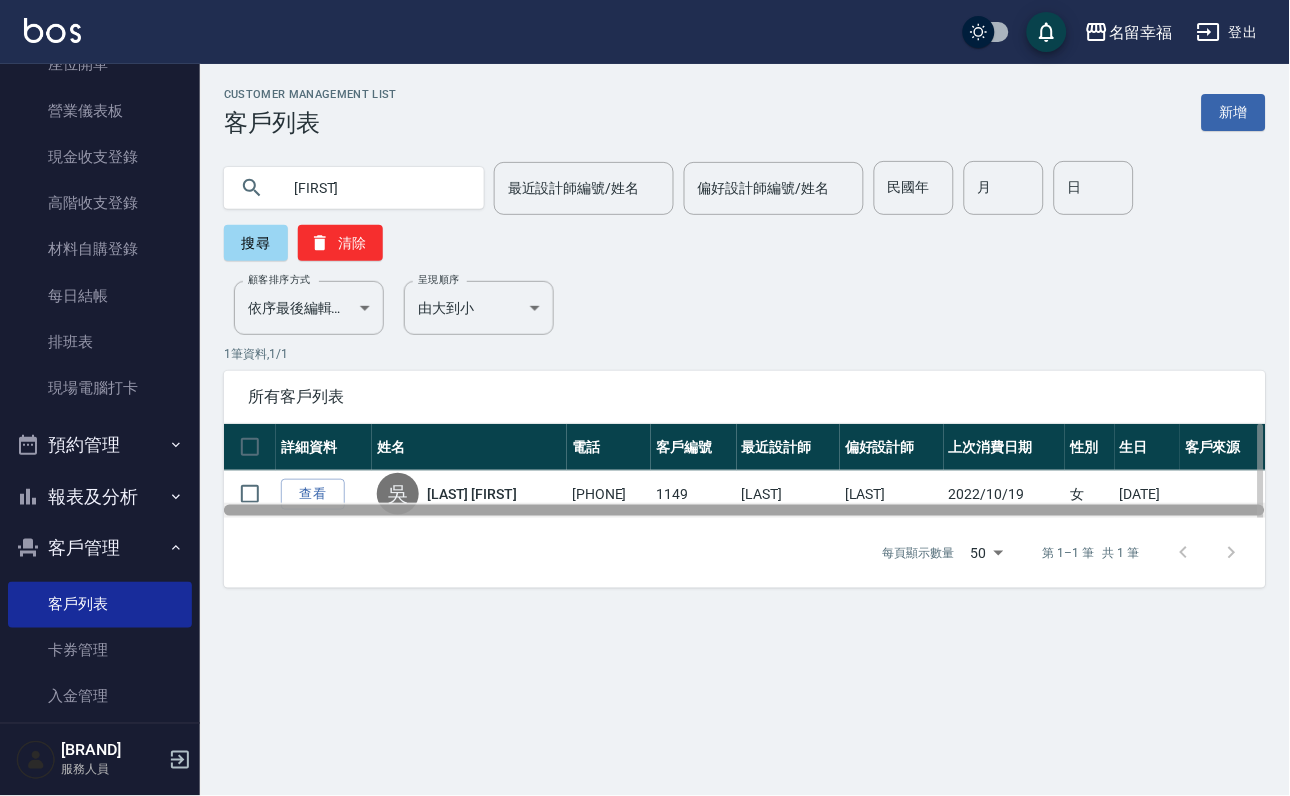click at bounding box center [745, 510] 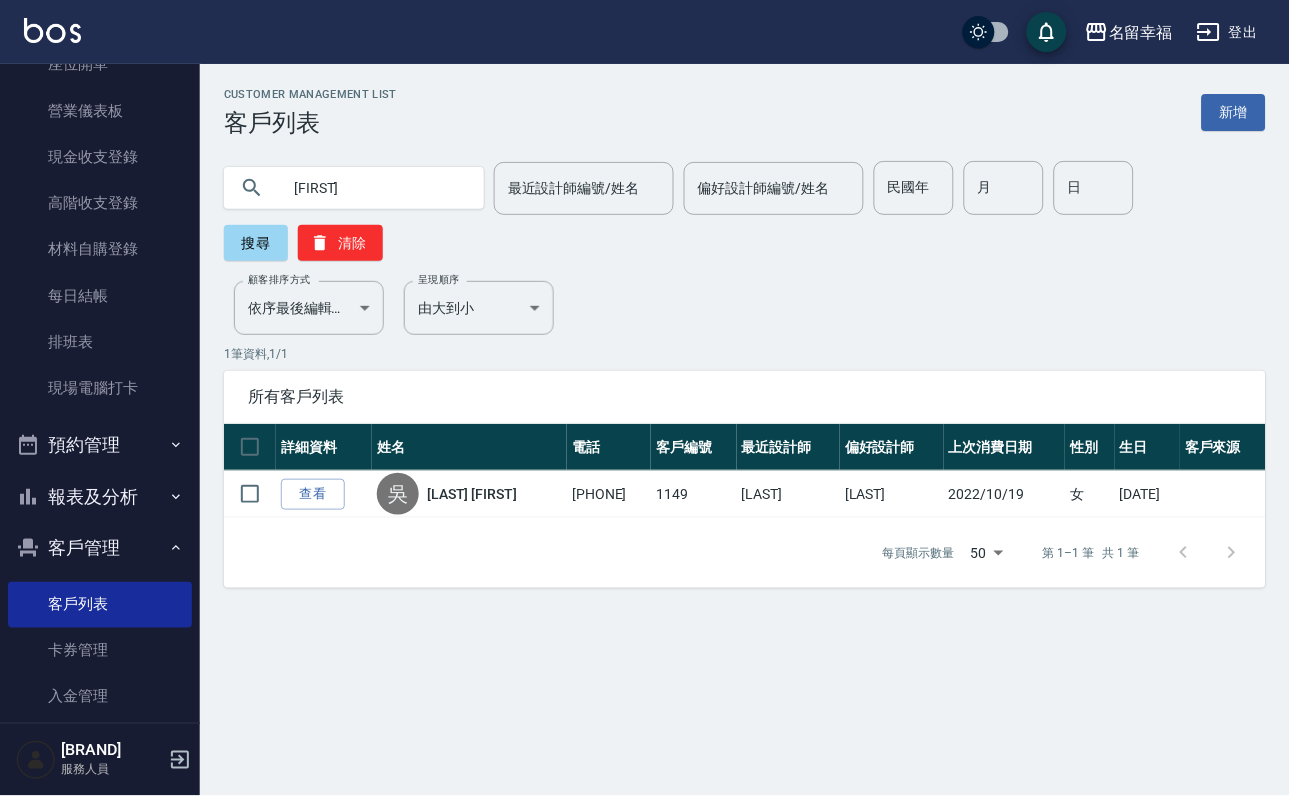 click on "查看" at bounding box center (313, 494) 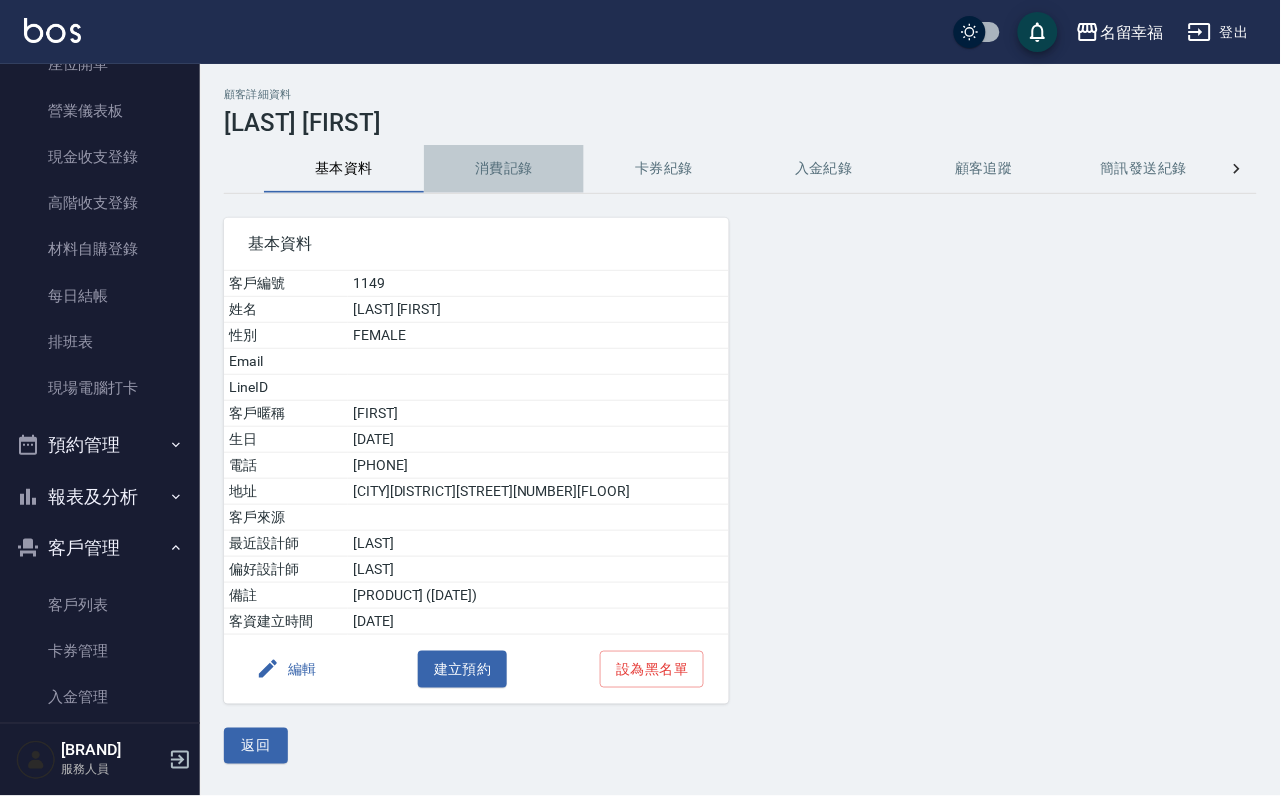 click on "消費記錄" at bounding box center [504, 169] 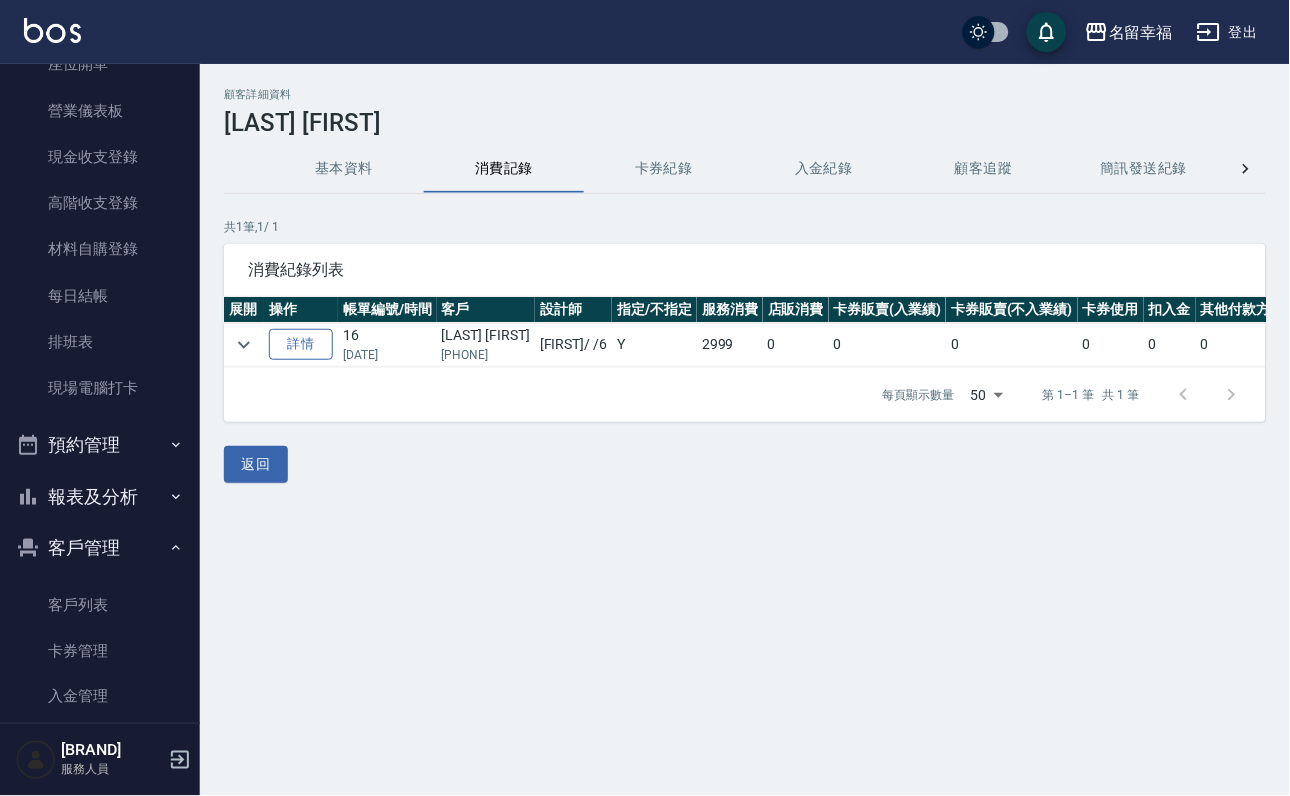 click on "詳情" at bounding box center (301, 344) 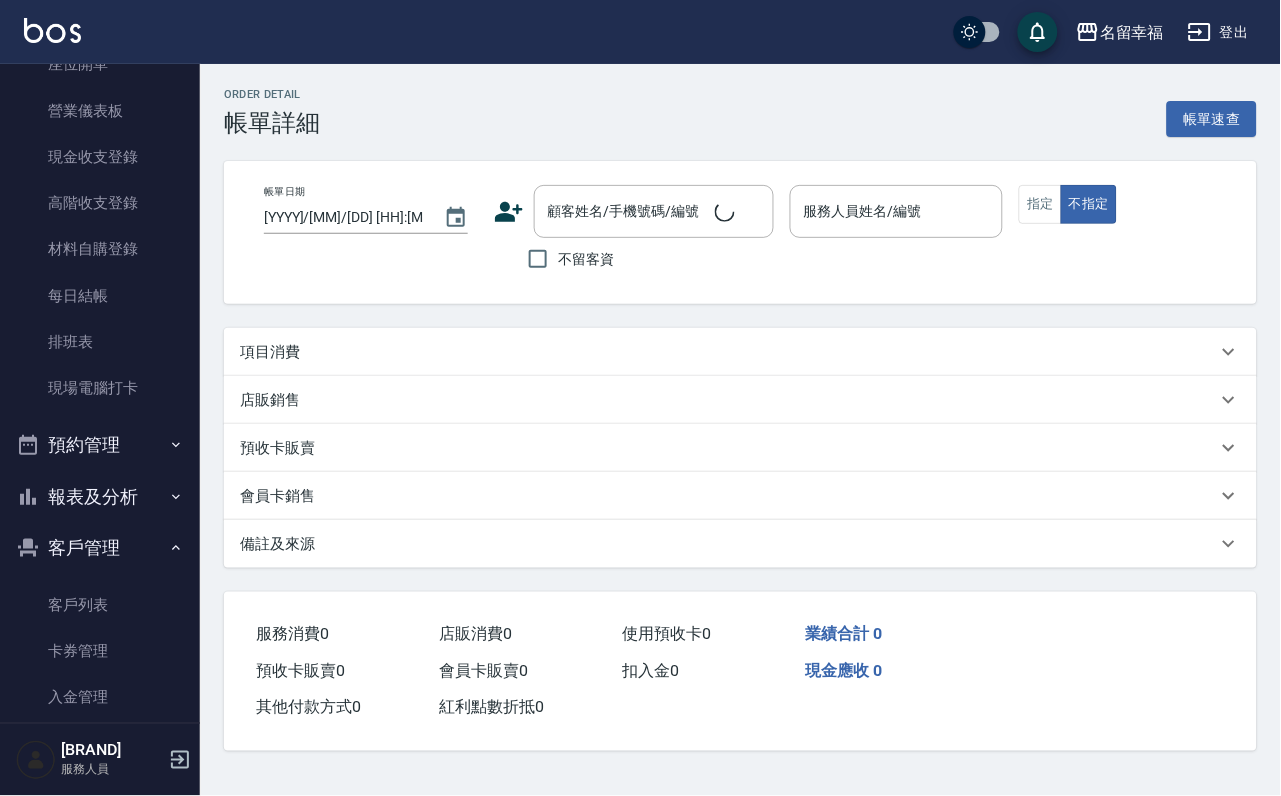 type on "[DATETIME]" 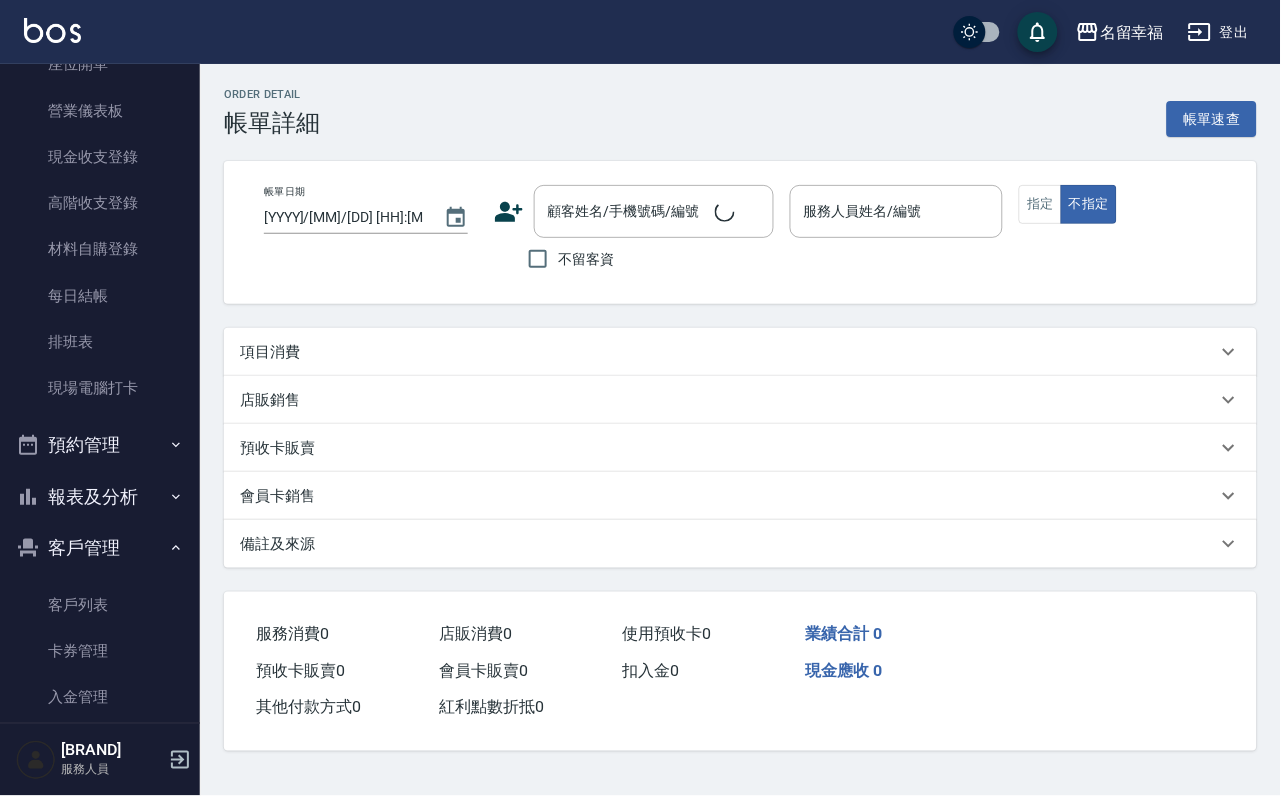 type on "[FIRST]-[NUMBER]" 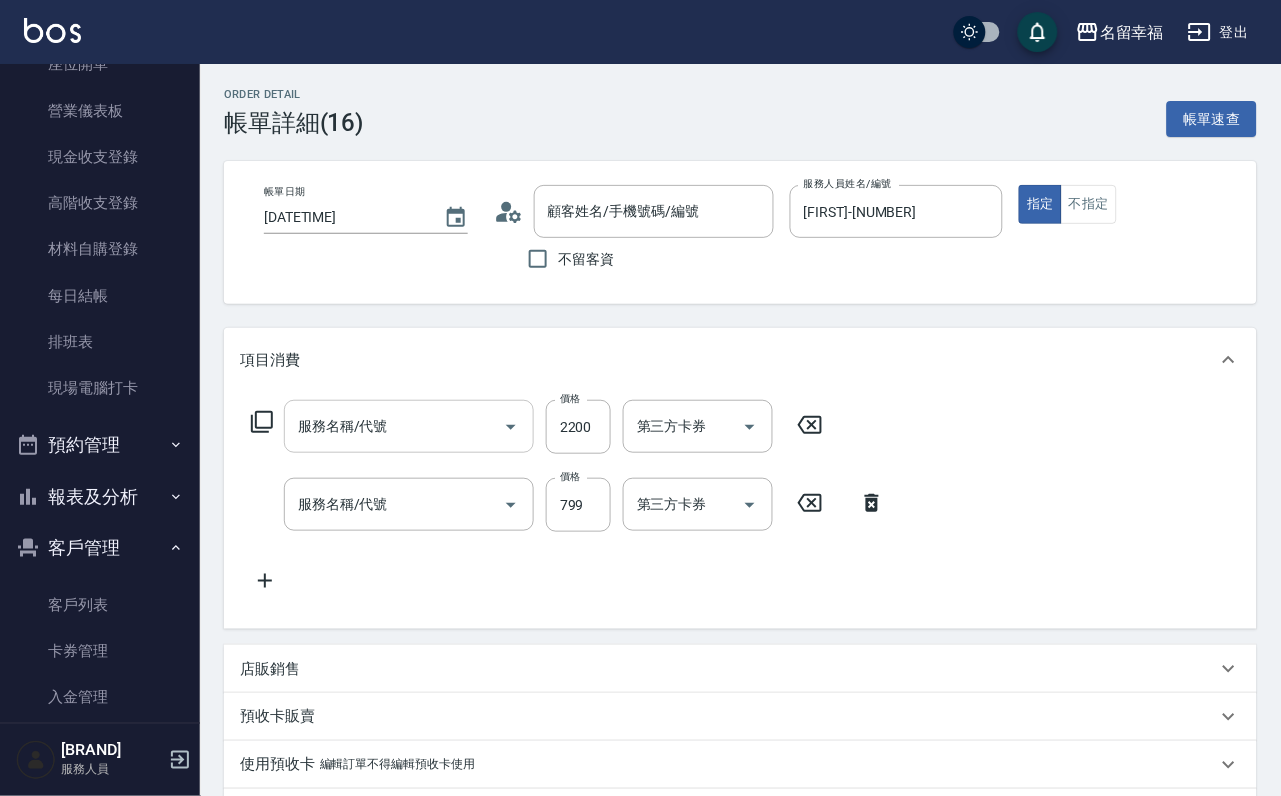 type on "[LAST]/[PHONE]/[NUMBER]" 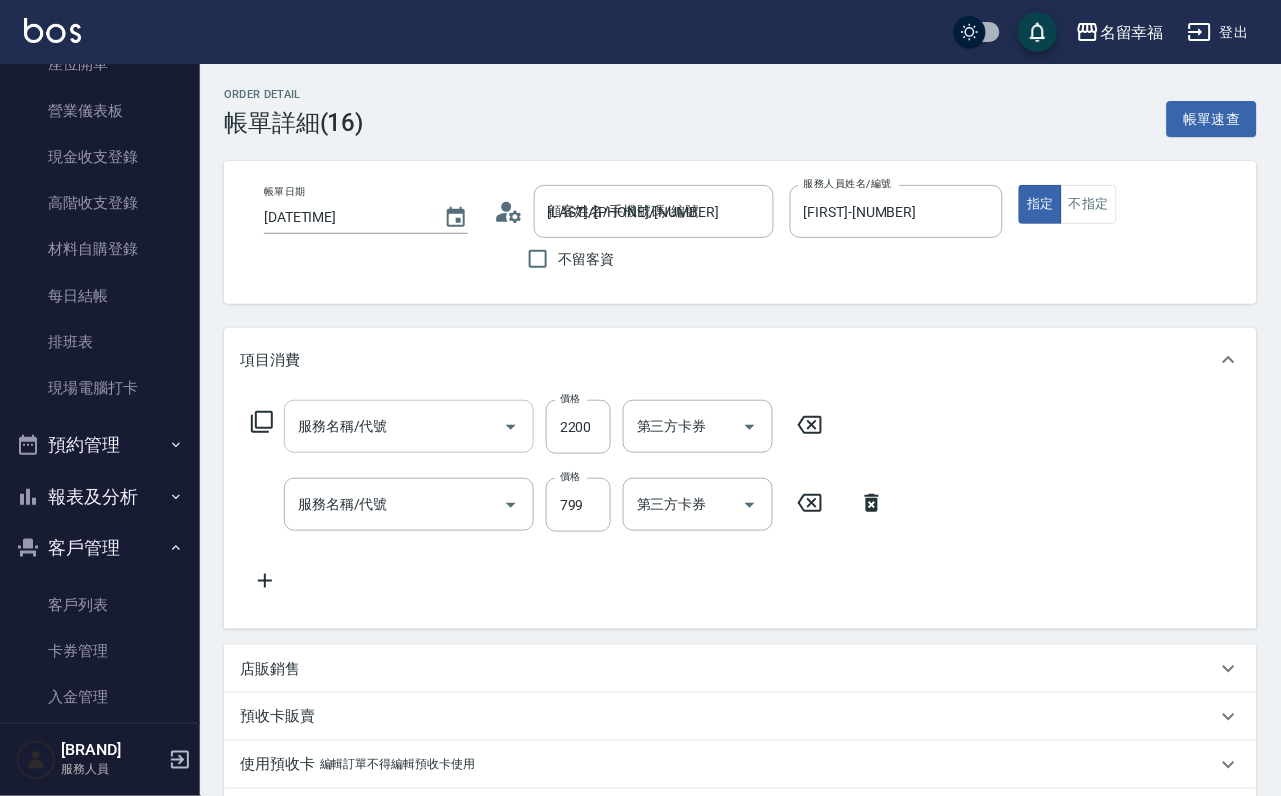 type on "[PRODUCT]" 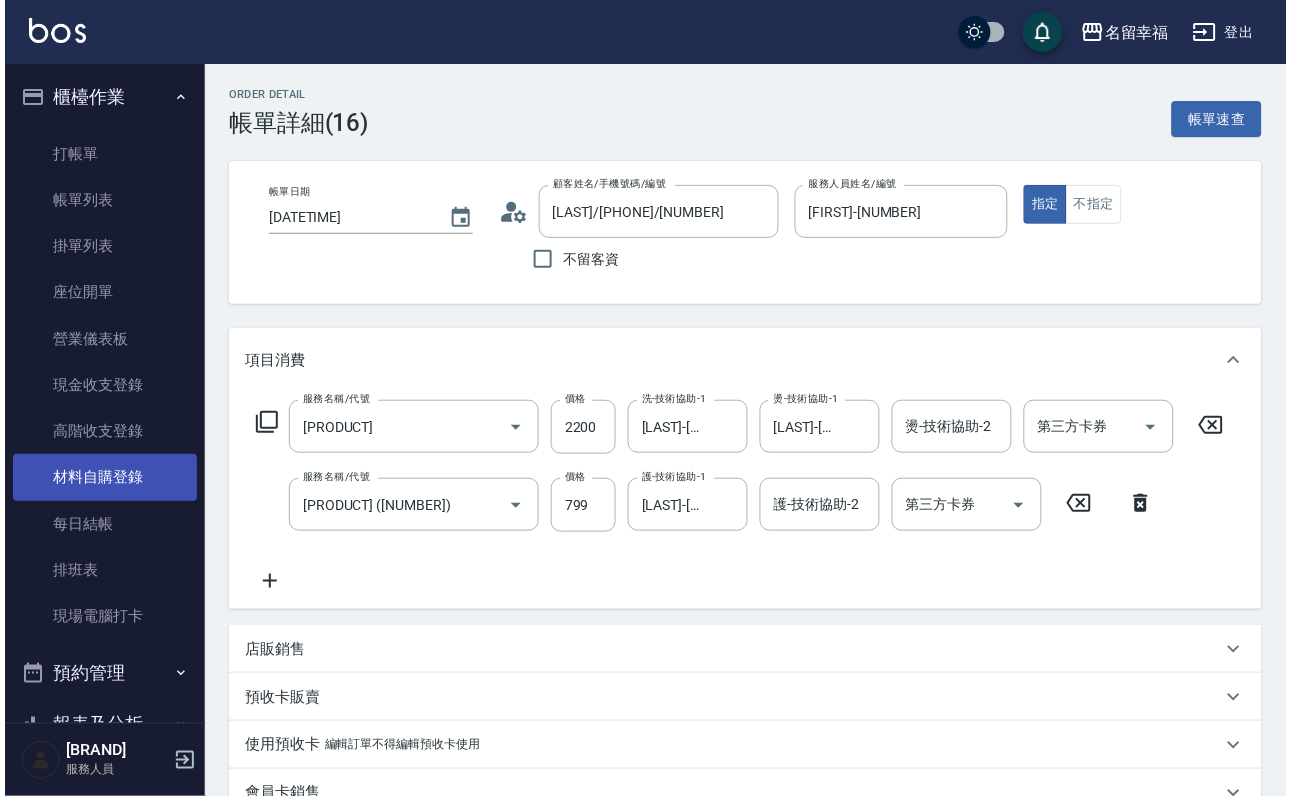 scroll, scrollTop: 0, scrollLeft: 0, axis: both 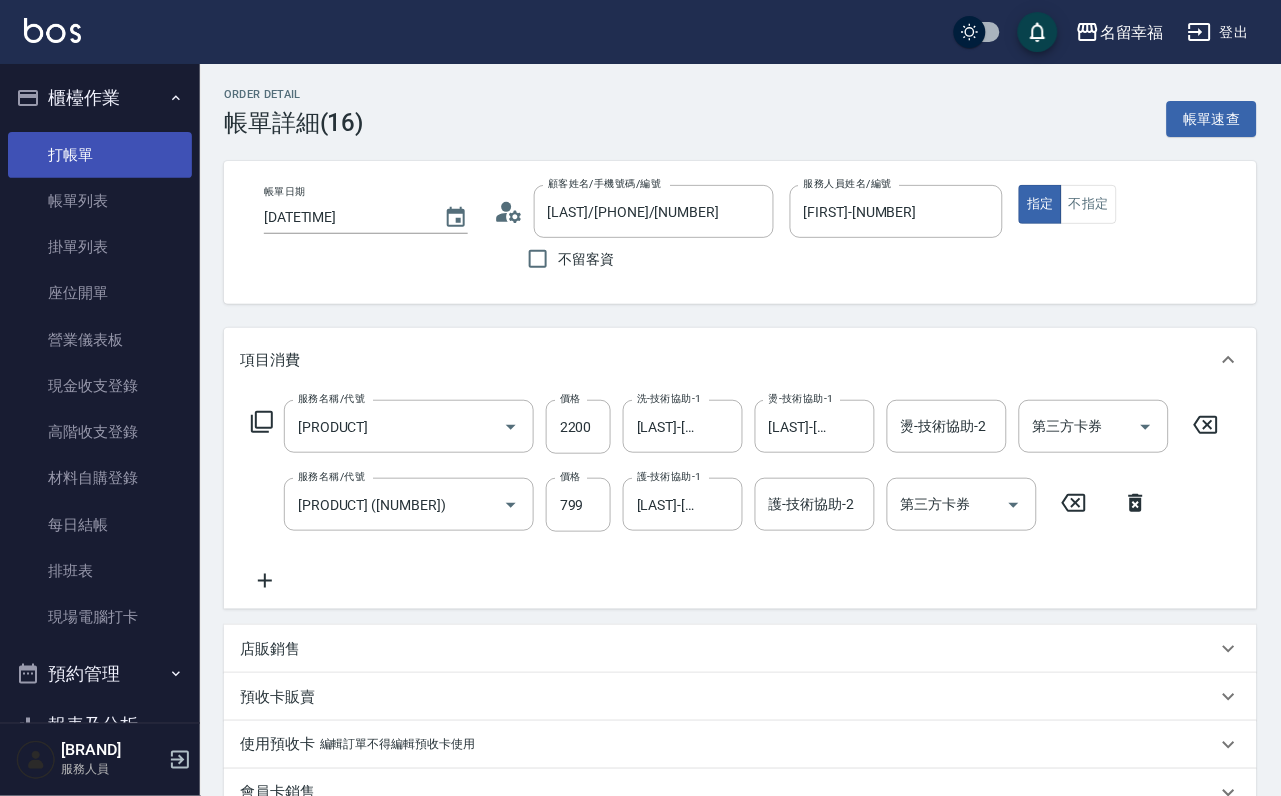 click on "打帳單" at bounding box center [100, 155] 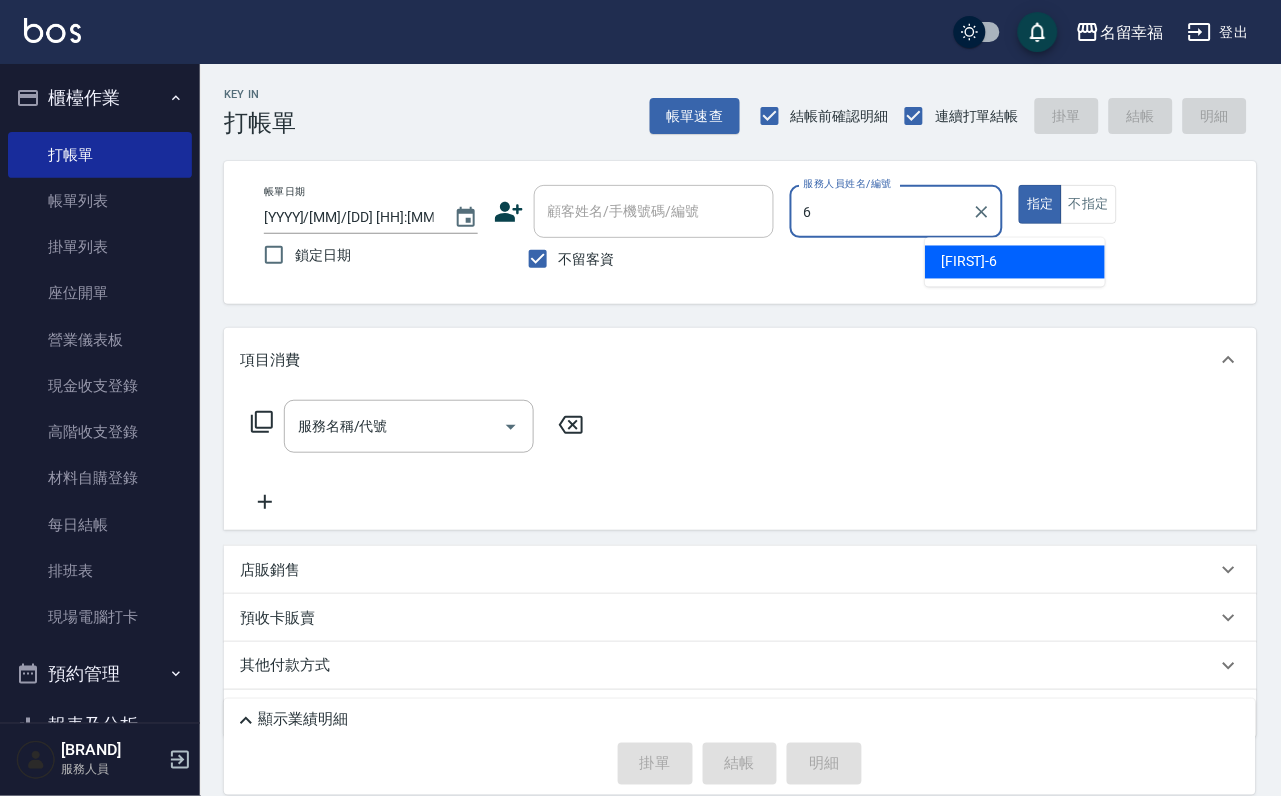 type on "[FIRST]-[NUMBER]" 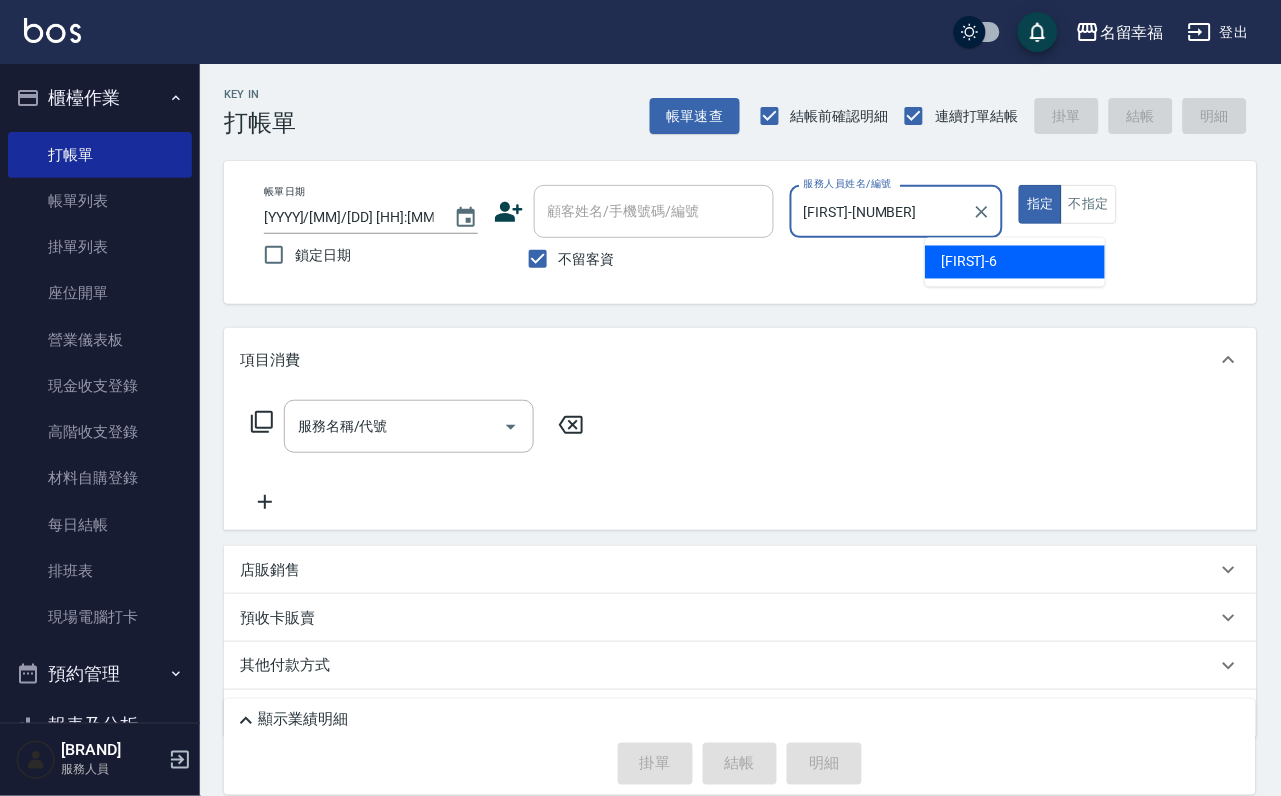type on "true" 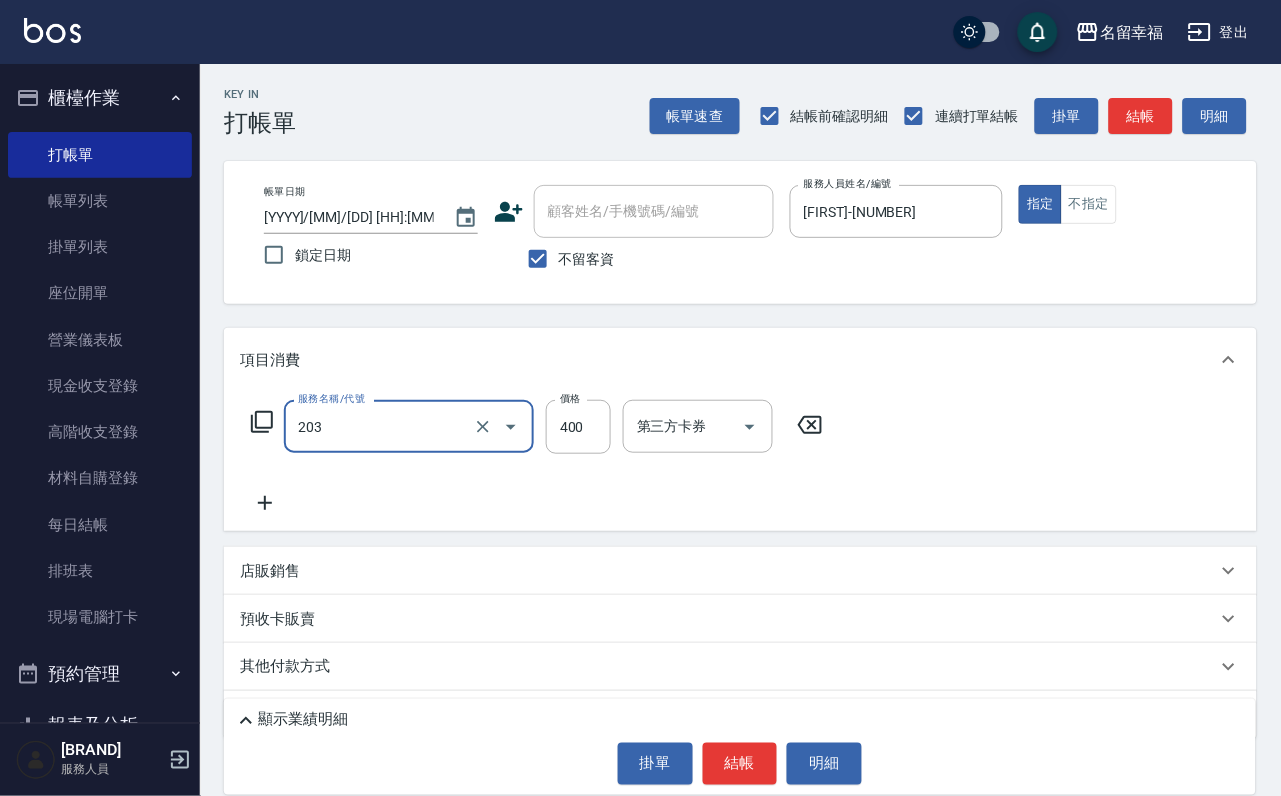 type on "指定單剪(203)" 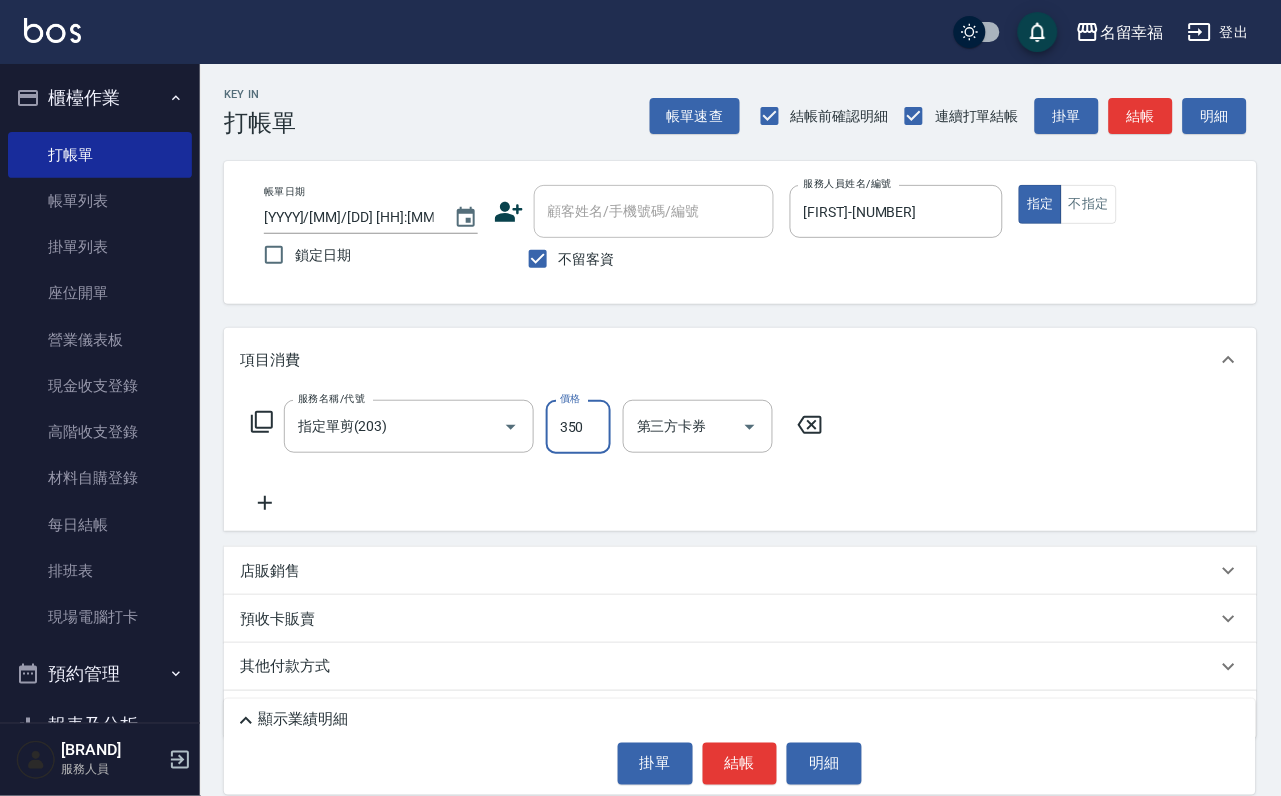 type on "350" 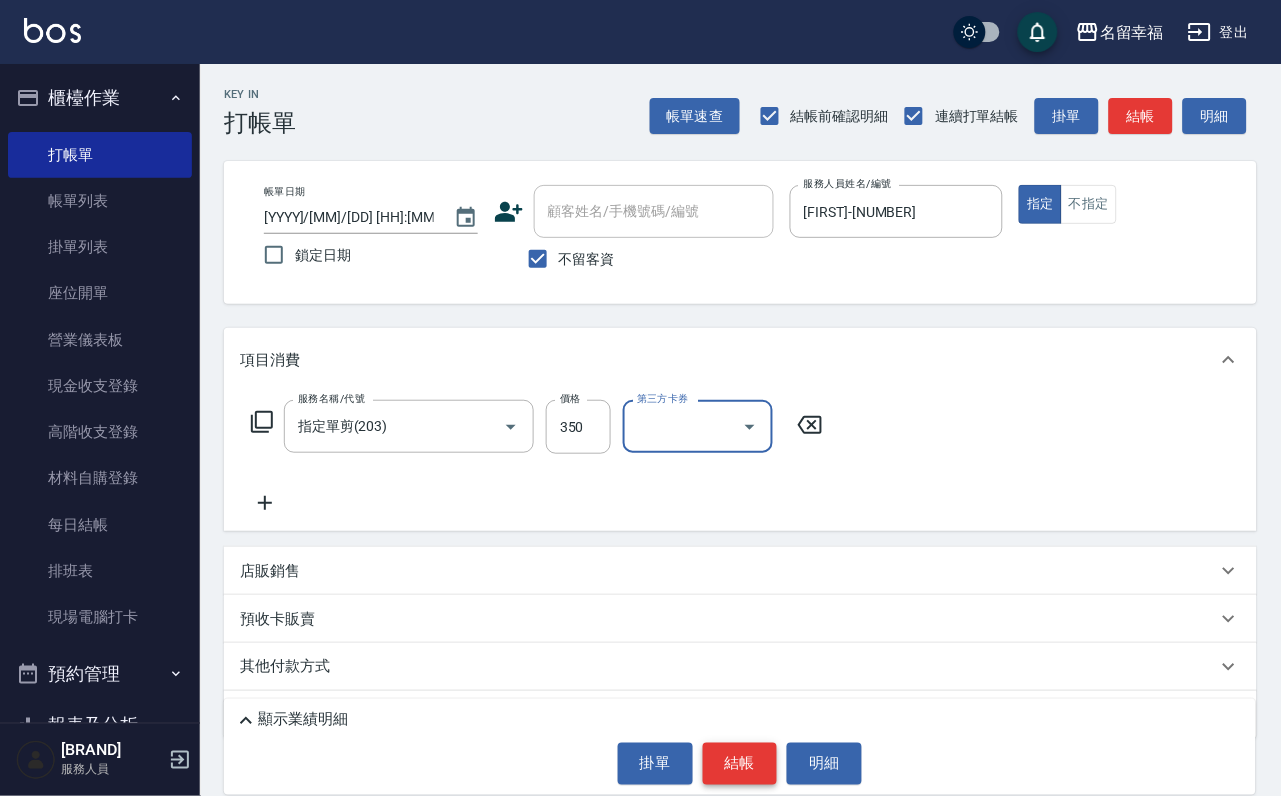 click on "結帳" at bounding box center (740, 764) 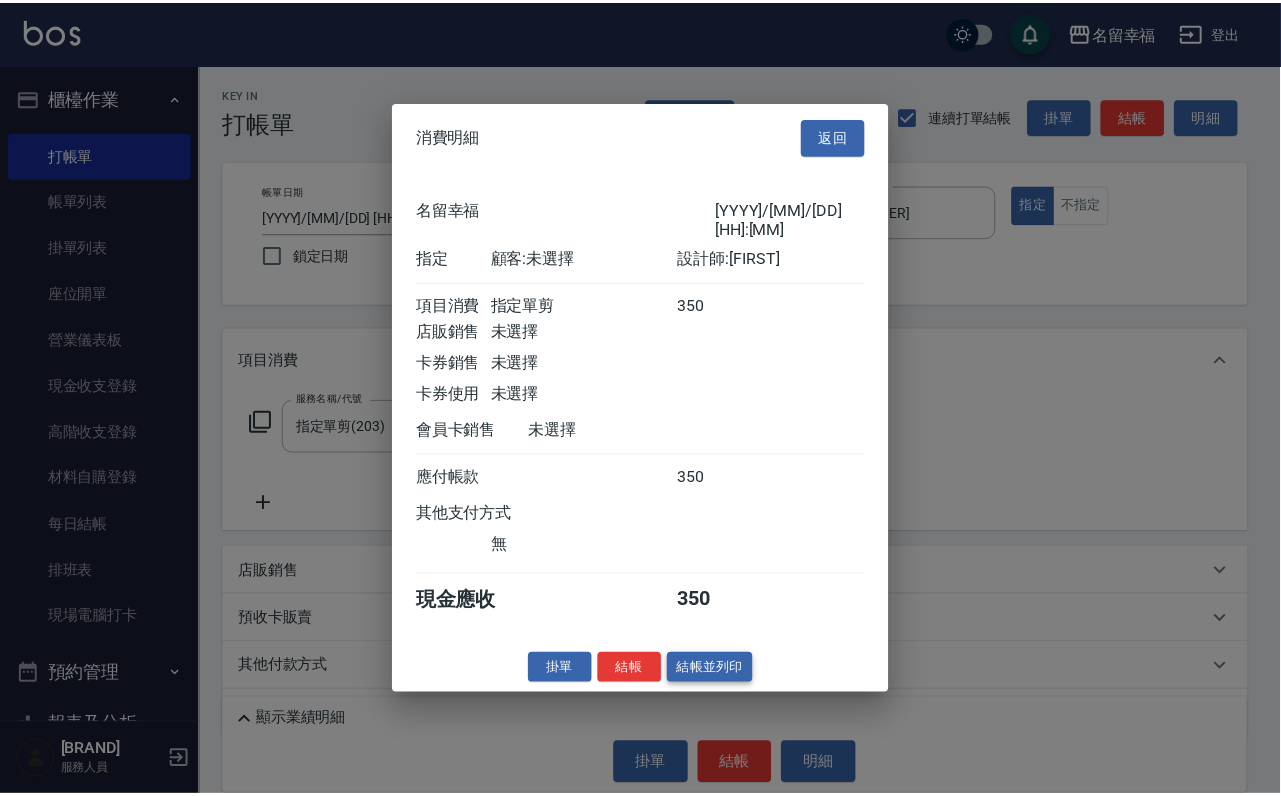 scroll, scrollTop: 247, scrollLeft: 0, axis: vertical 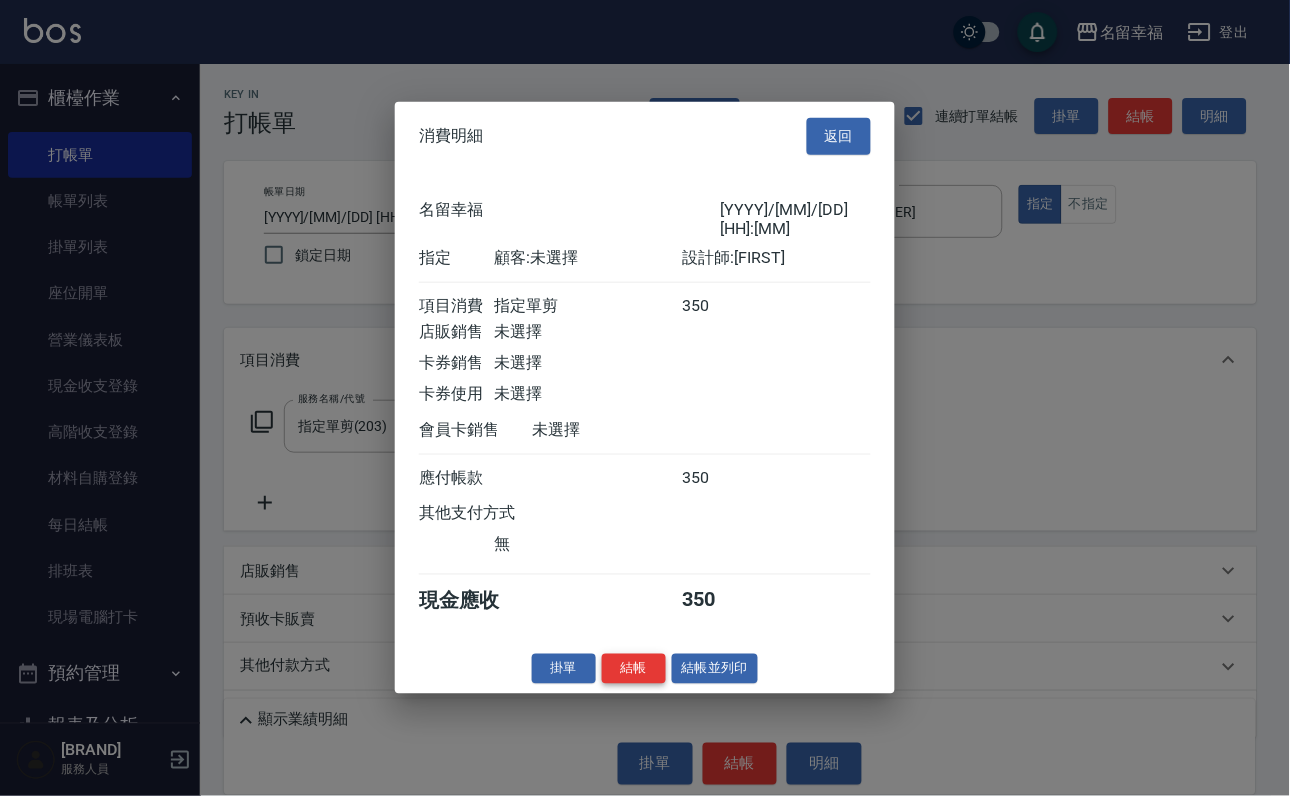 click on "結帳" at bounding box center (634, 668) 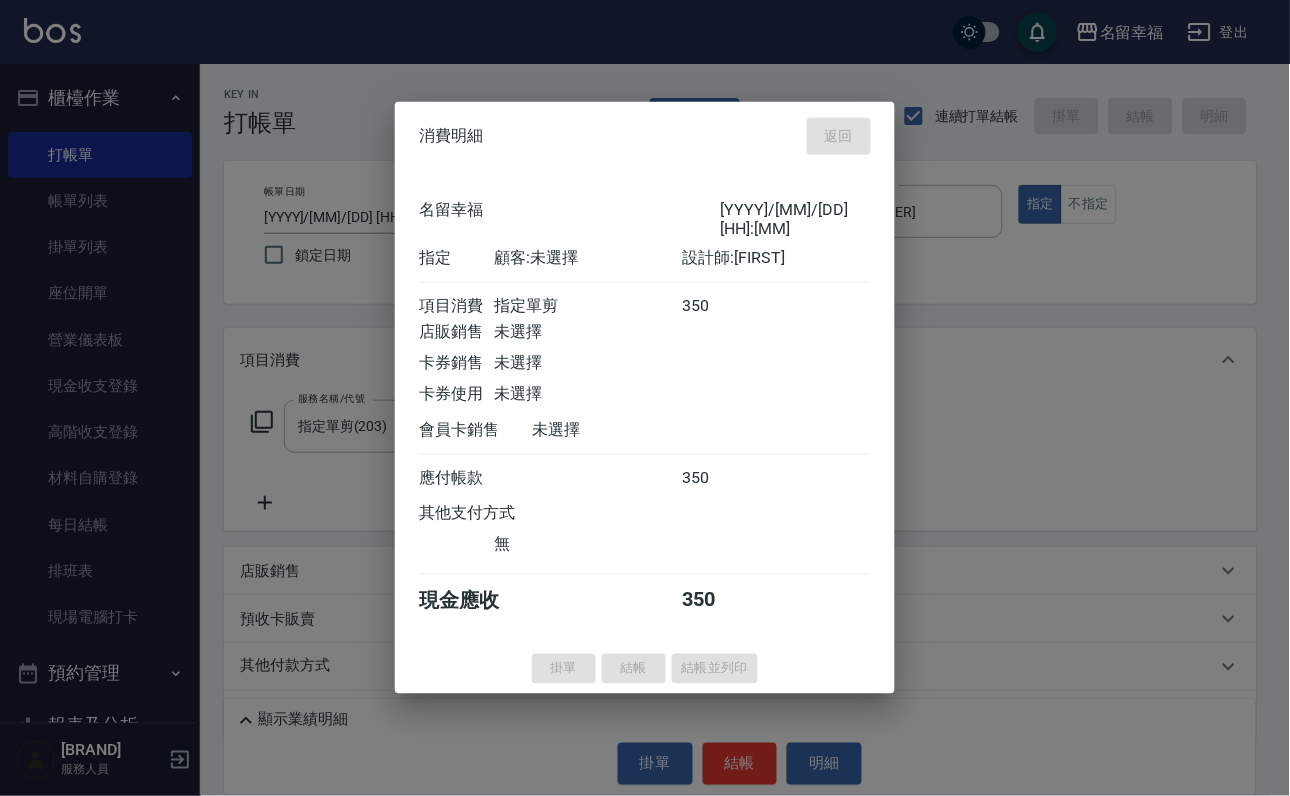 type on "[YYYY]/[MM]/[DD] [HH]:[MM]" 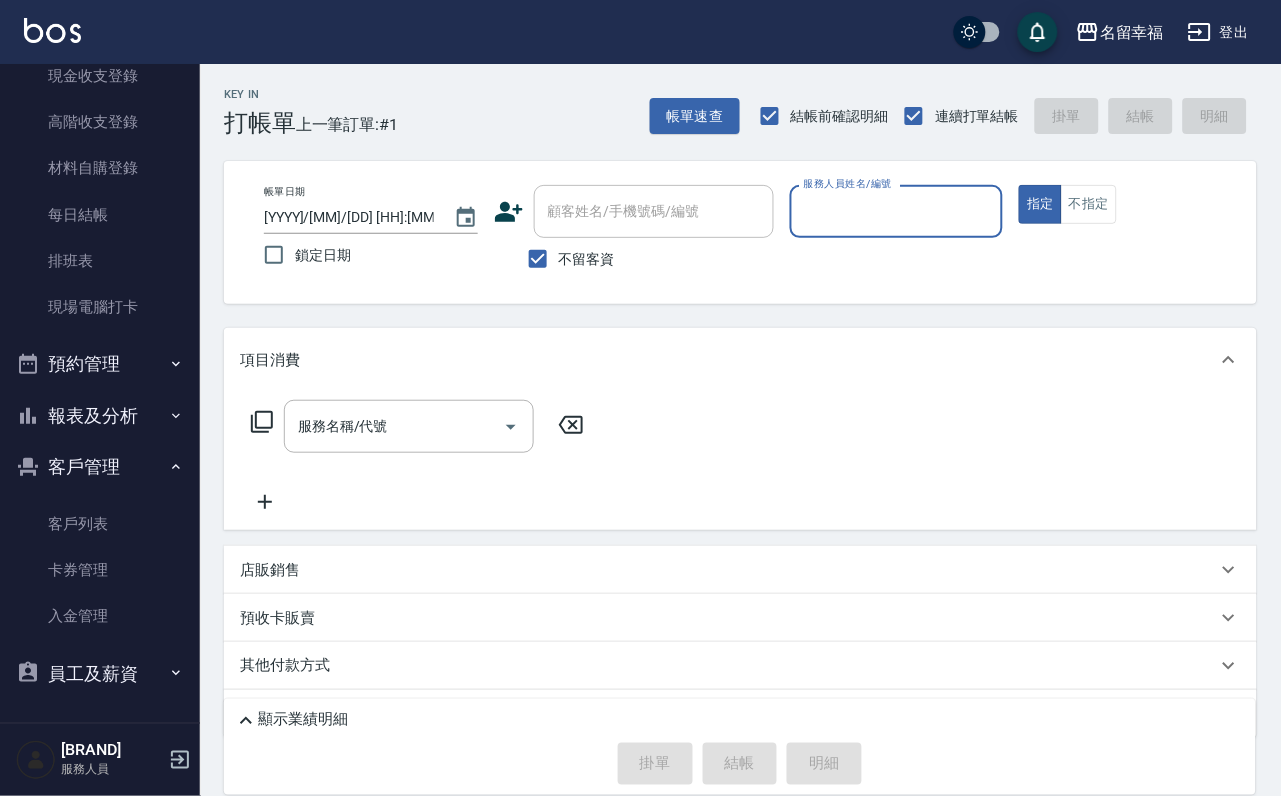 scroll, scrollTop: 394, scrollLeft: 0, axis: vertical 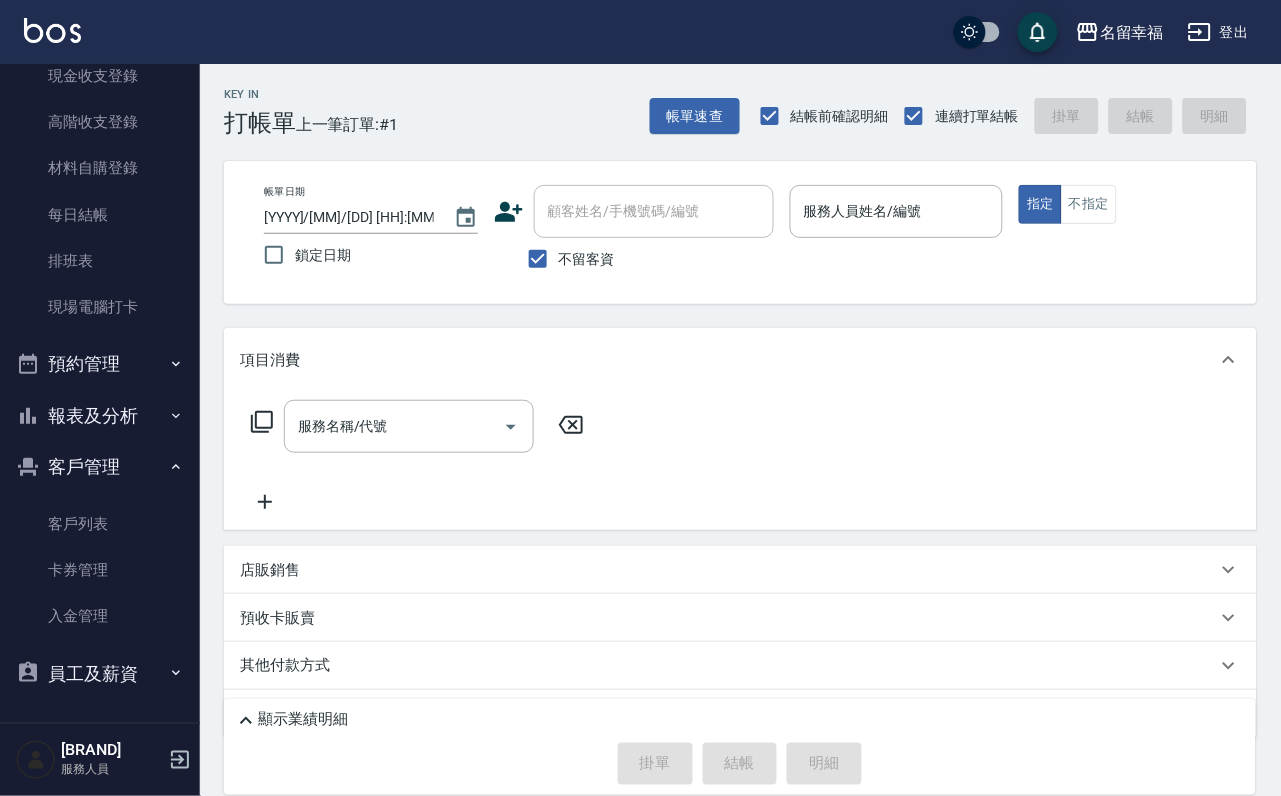 click 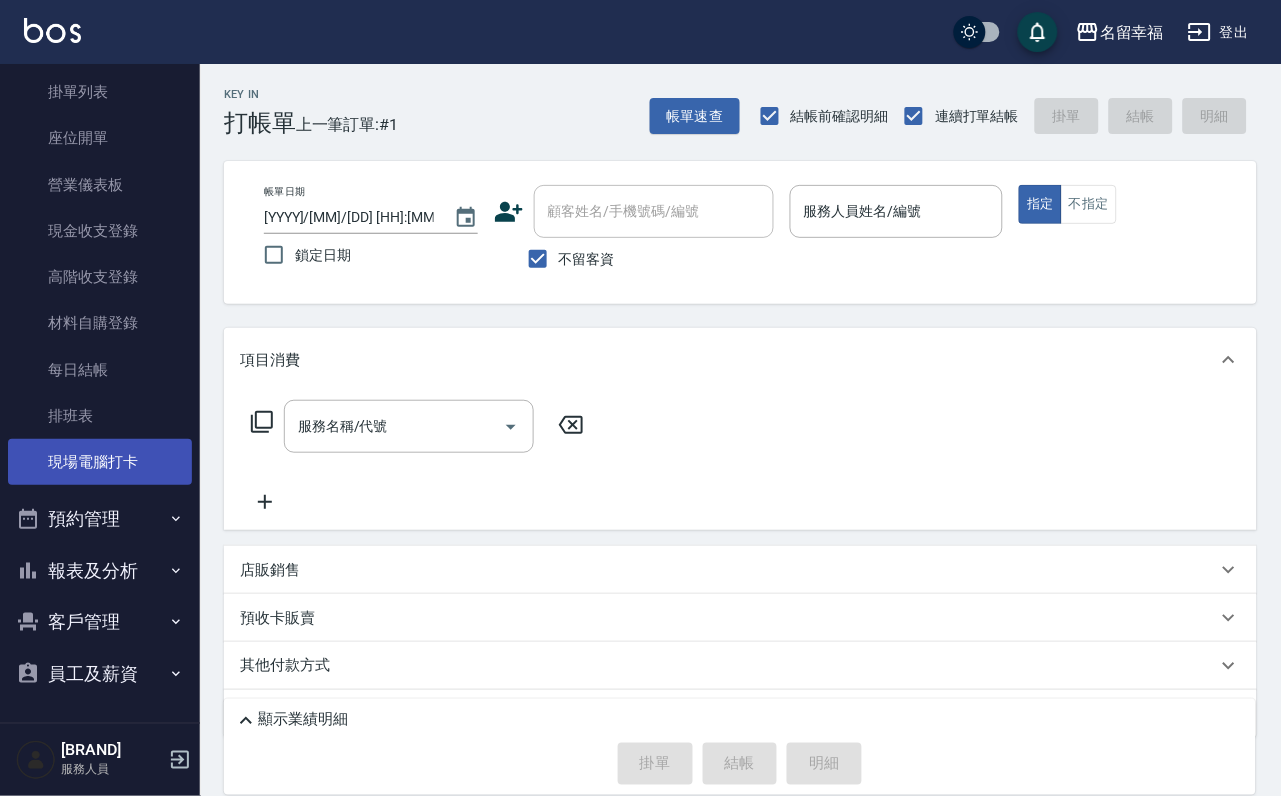 scroll, scrollTop: 230, scrollLeft: 0, axis: vertical 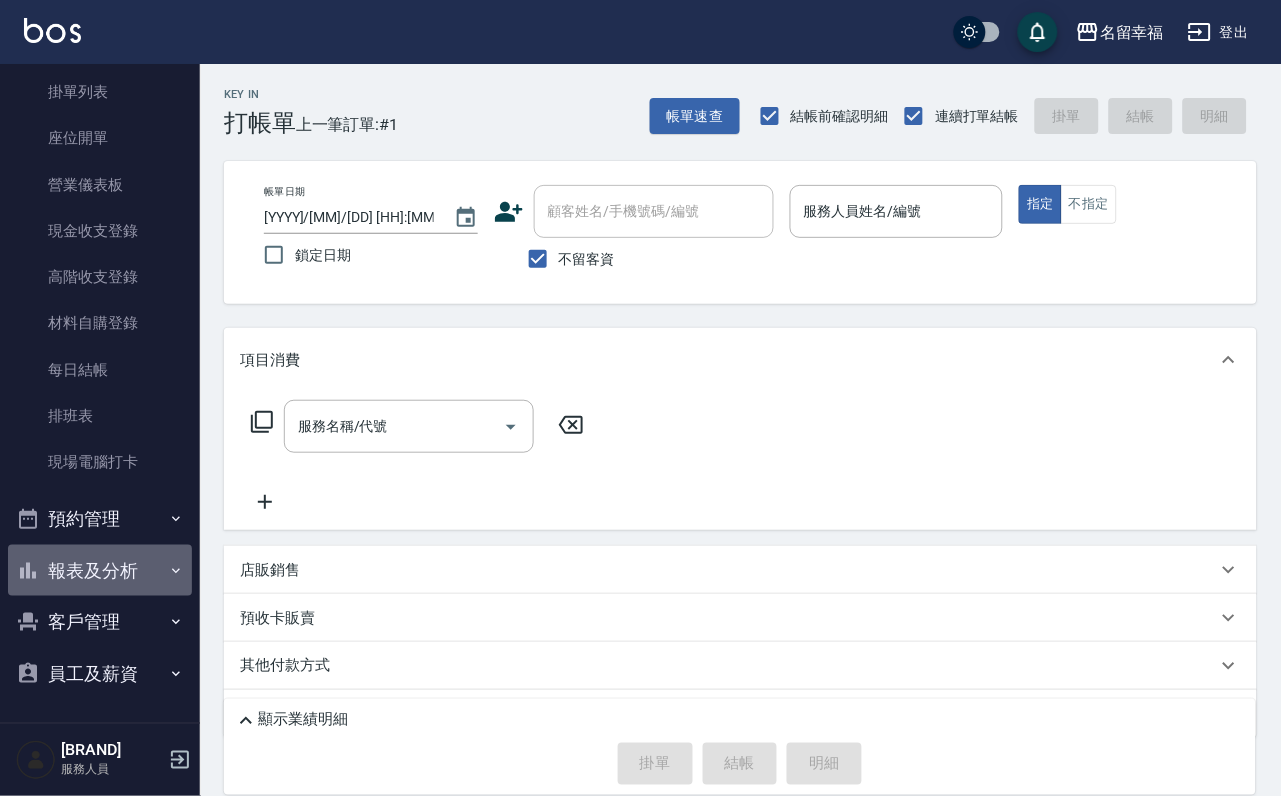 click on "報表及分析" at bounding box center (100, 571) 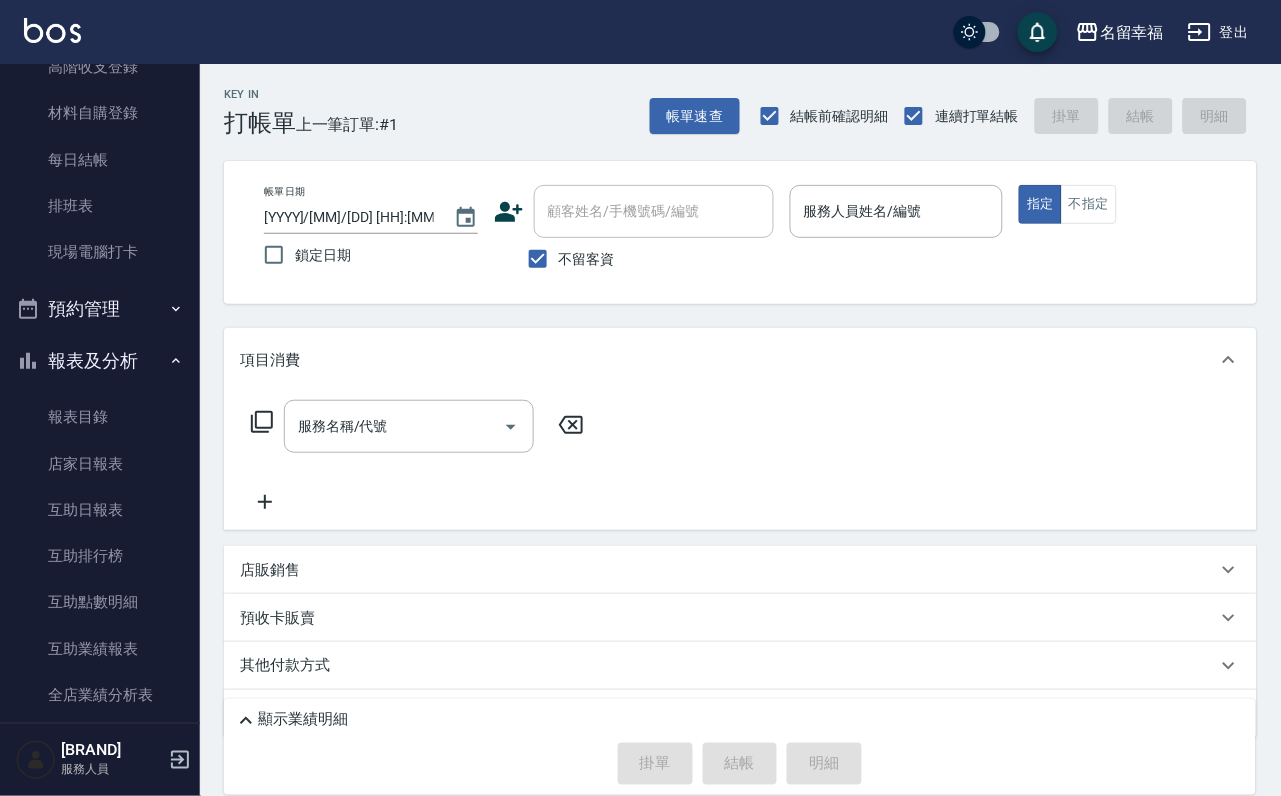 scroll, scrollTop: 680, scrollLeft: 0, axis: vertical 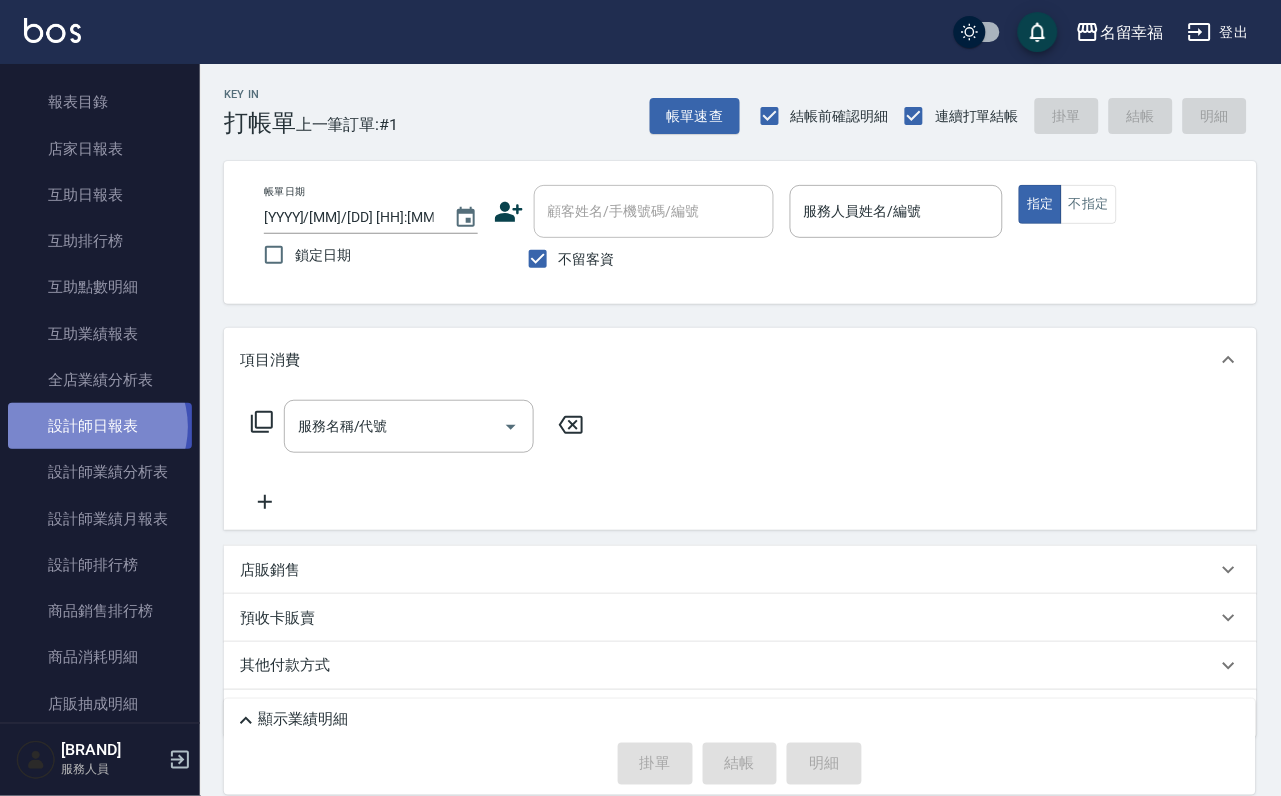 click on "設計師日報表" at bounding box center (100, 426) 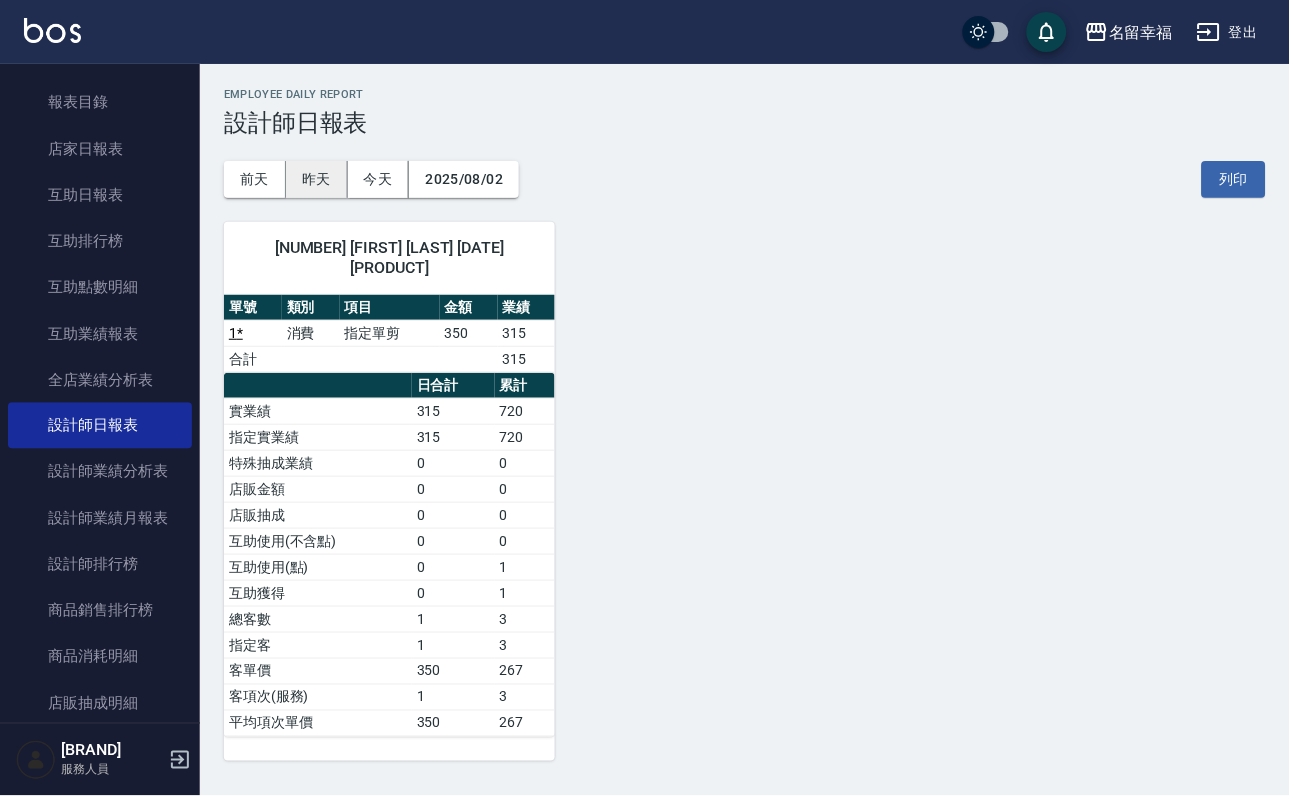 click on "昨天" at bounding box center [317, 179] 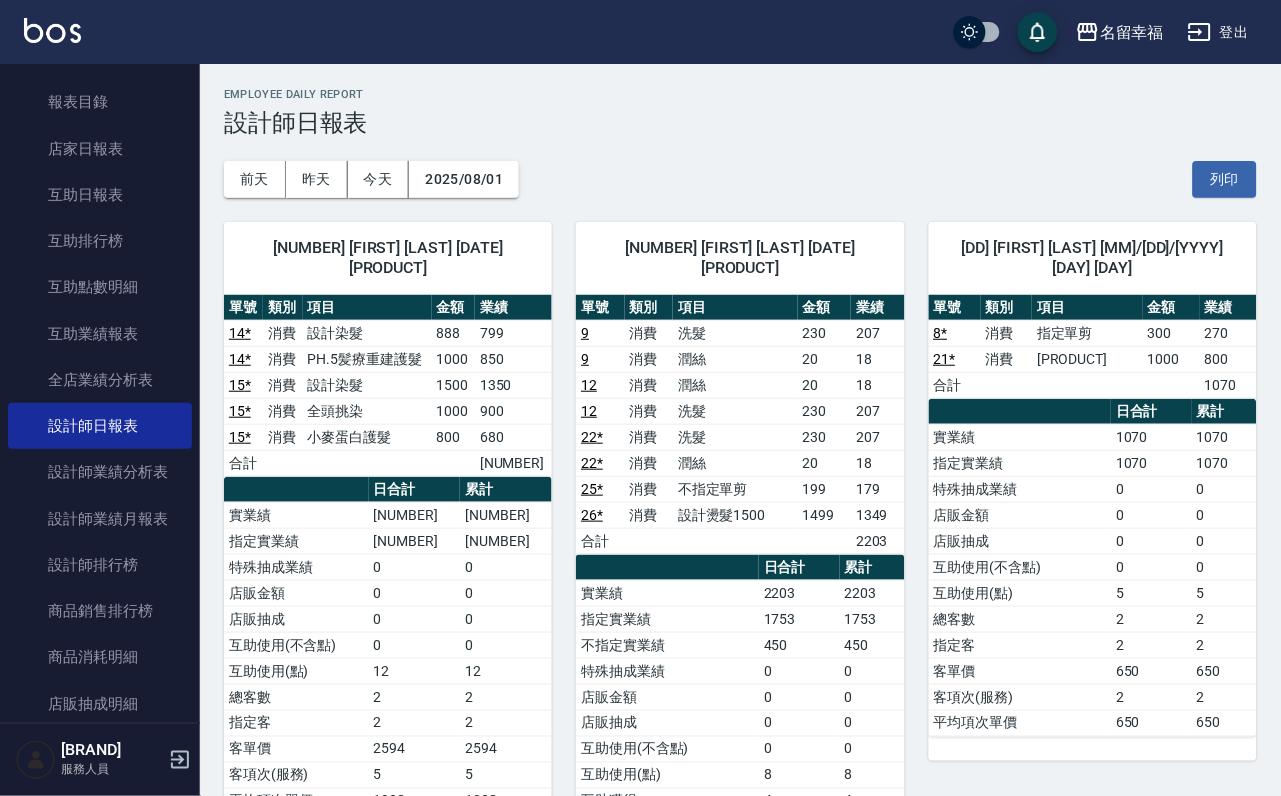 click on "報表及分析" at bounding box center (100, 46) 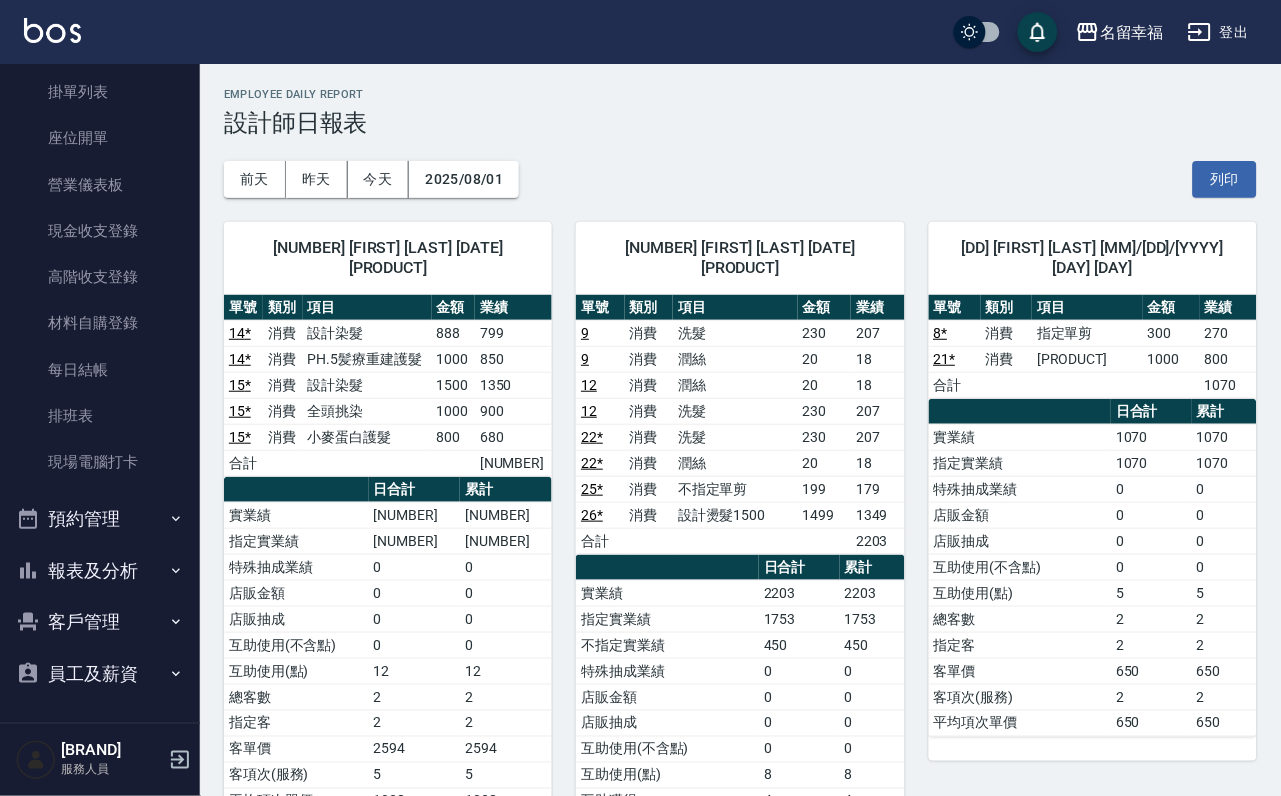 scroll, scrollTop: 229, scrollLeft: 0, axis: vertical 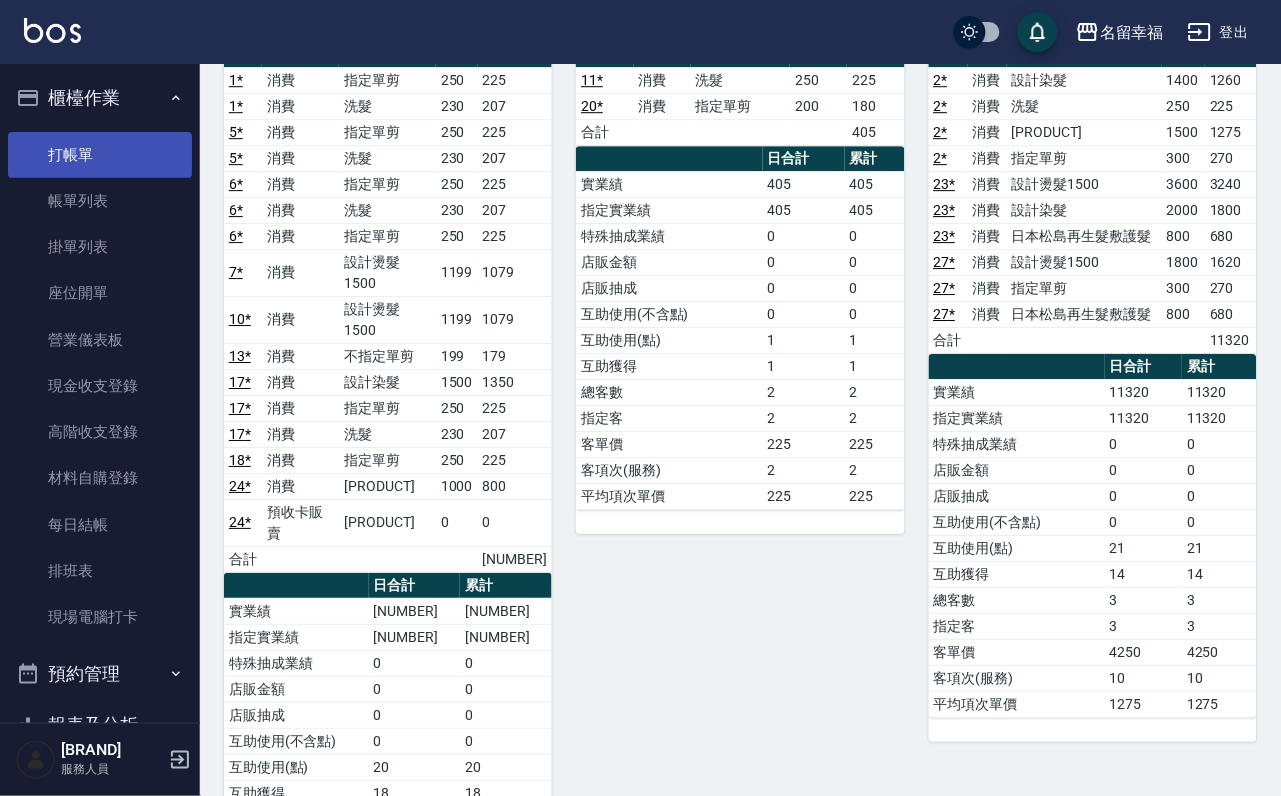 click on "打帳單" at bounding box center [100, 155] 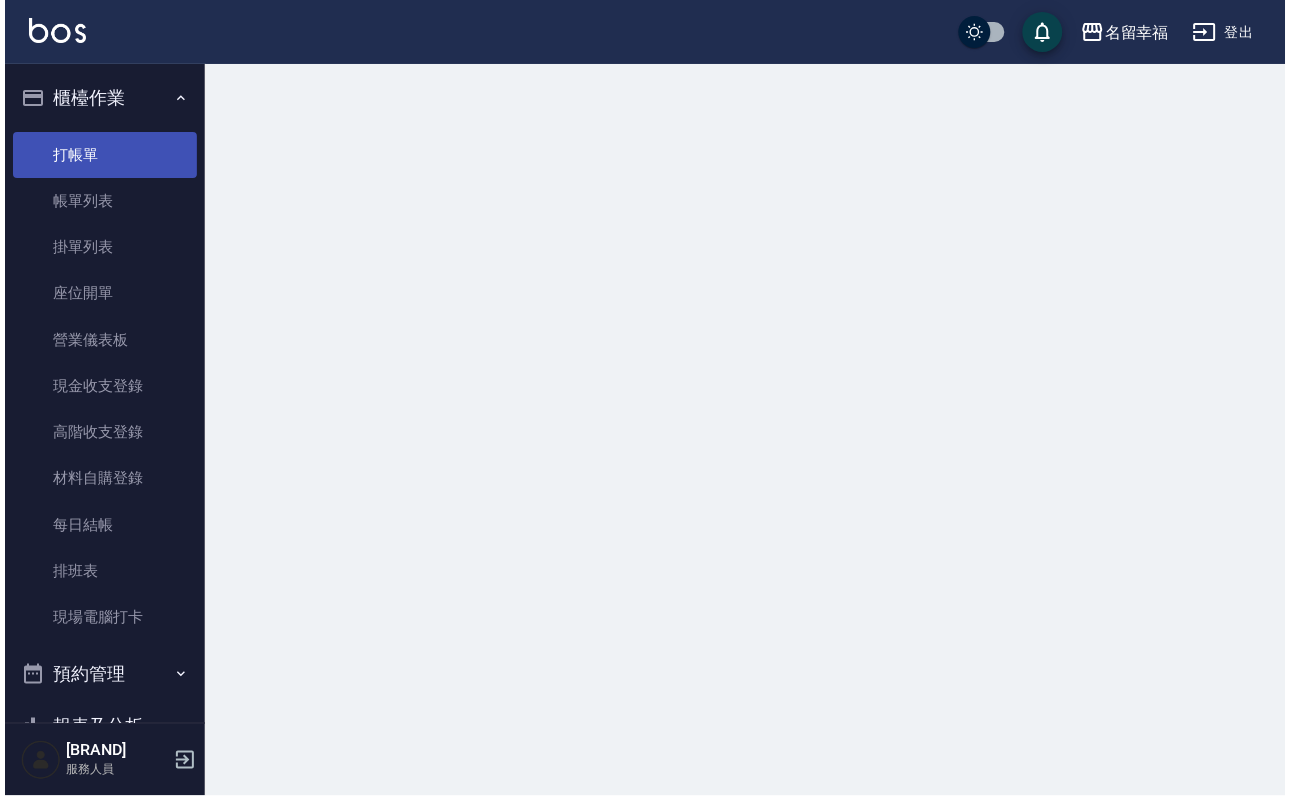scroll, scrollTop: 0, scrollLeft: 0, axis: both 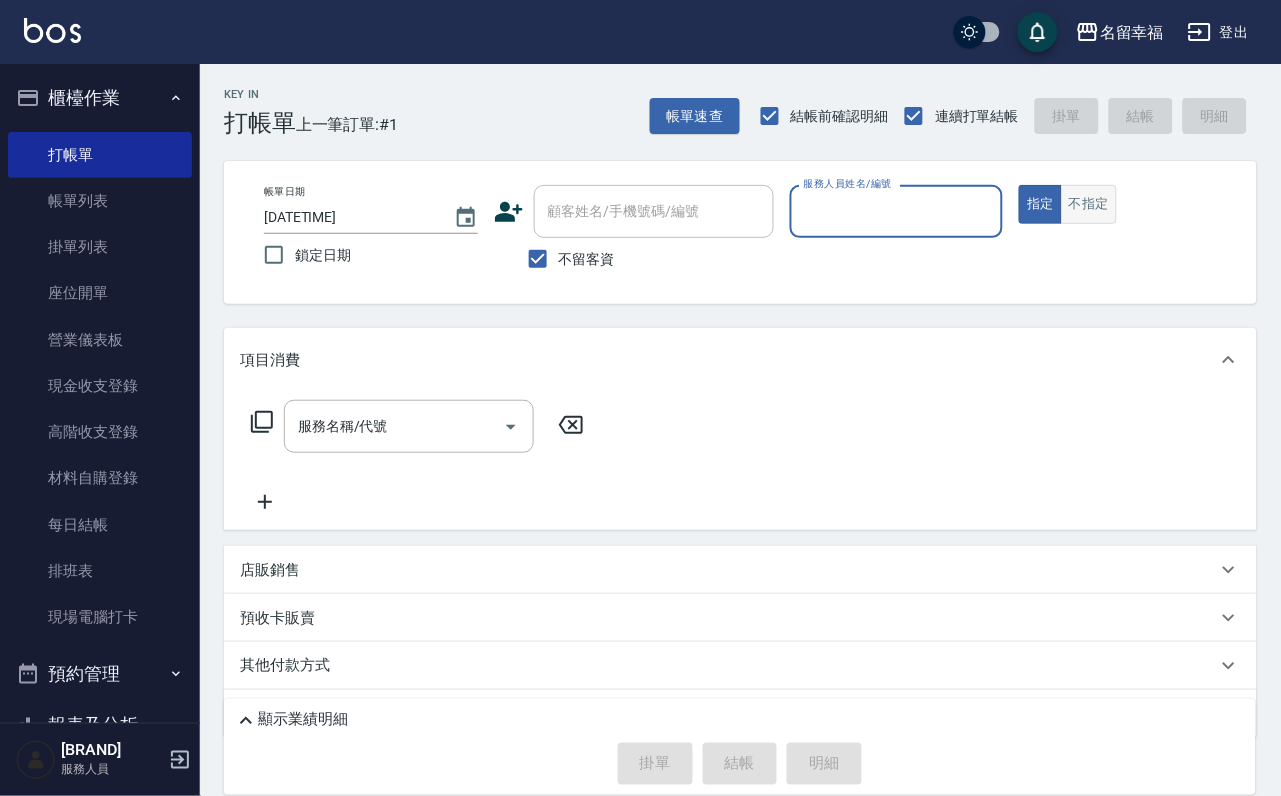 click on "不指定" at bounding box center (1089, 204) 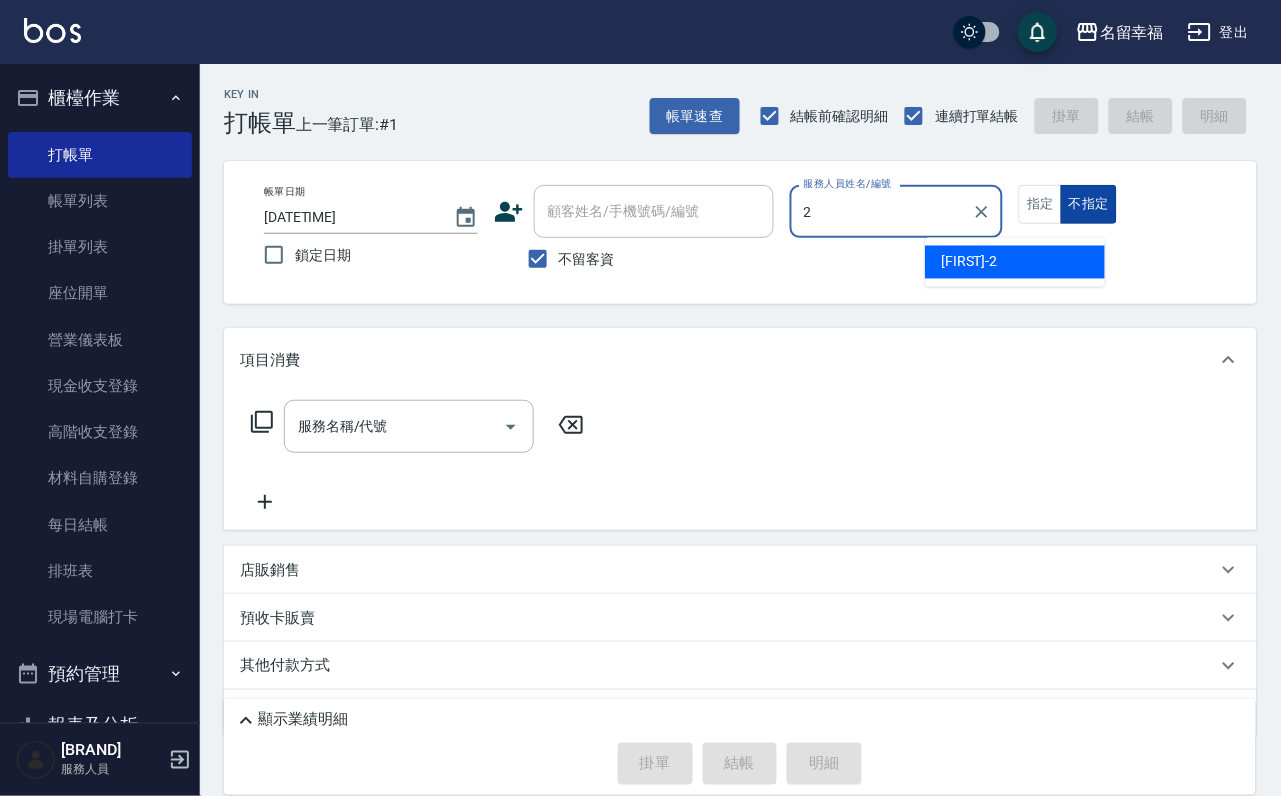 type on "[CHINESE_CHAR]-2" 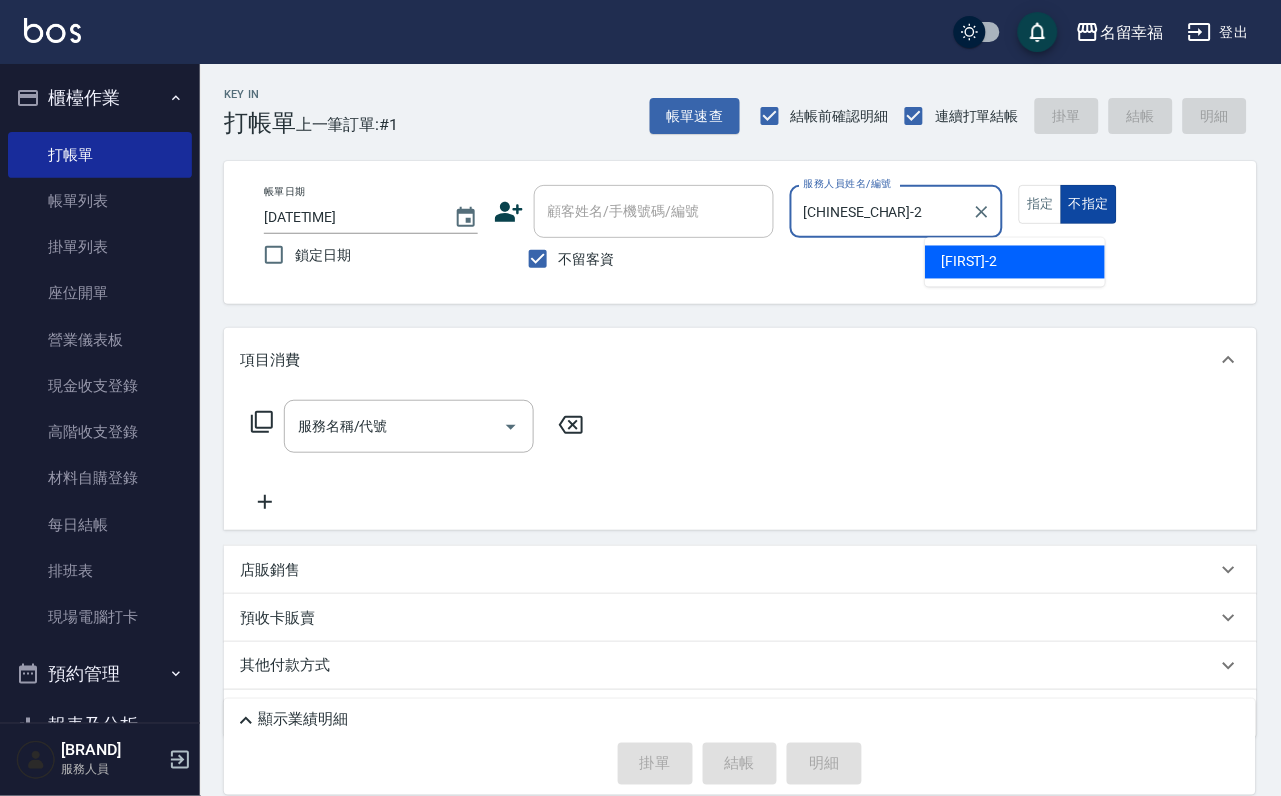 type on "false" 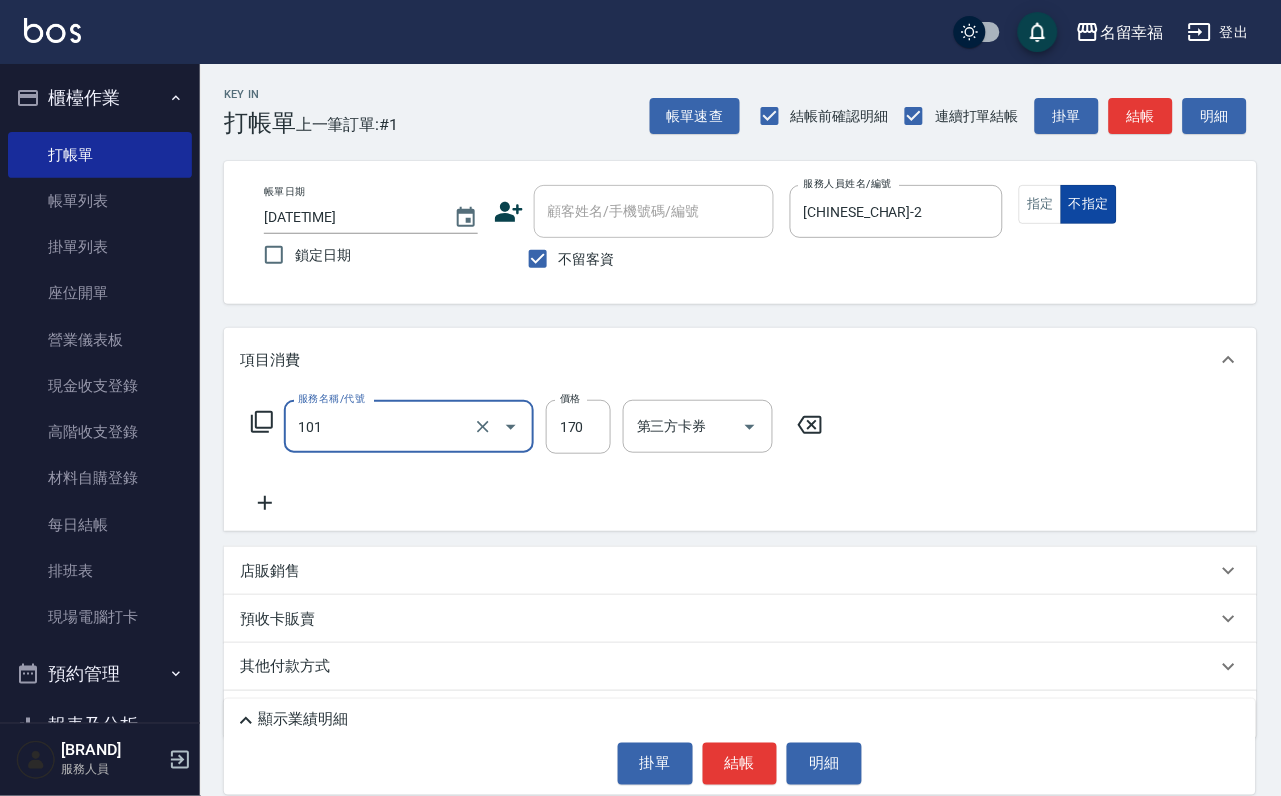 type on "洗髮(101)" 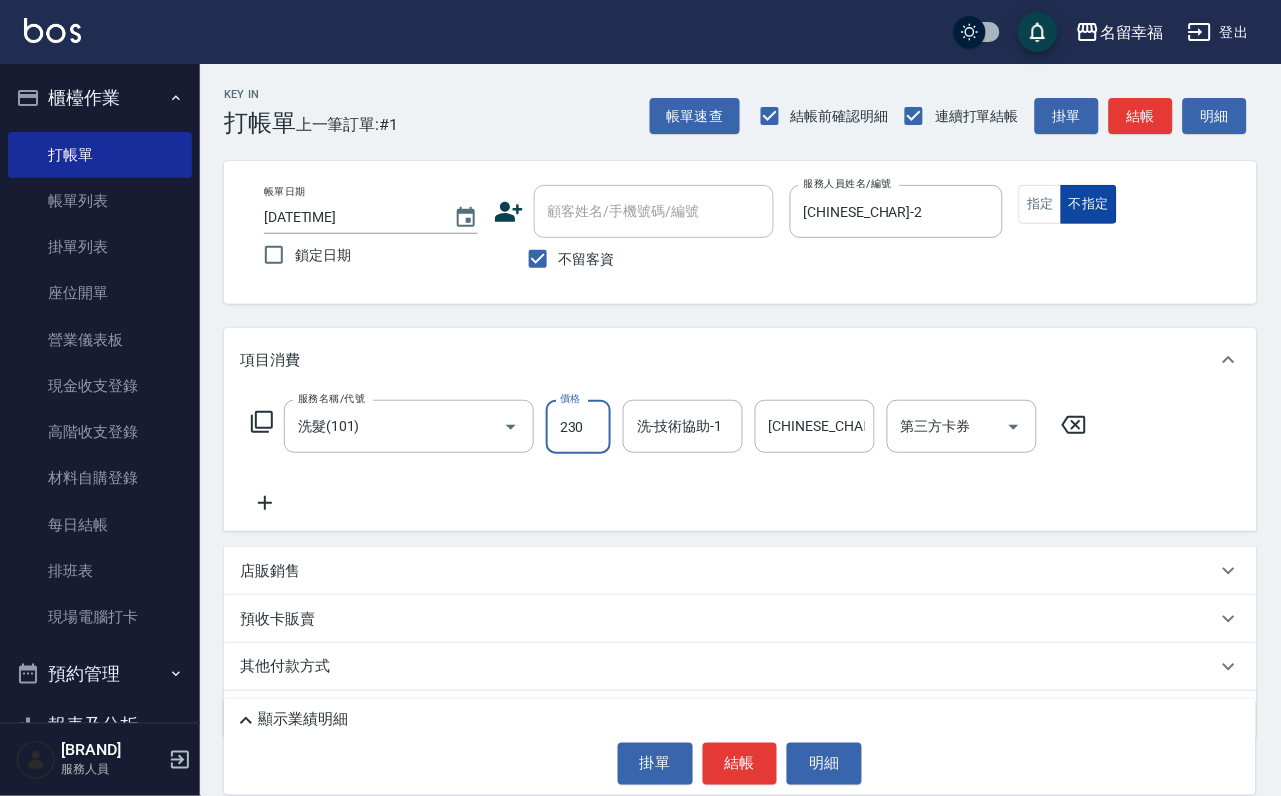type on "230" 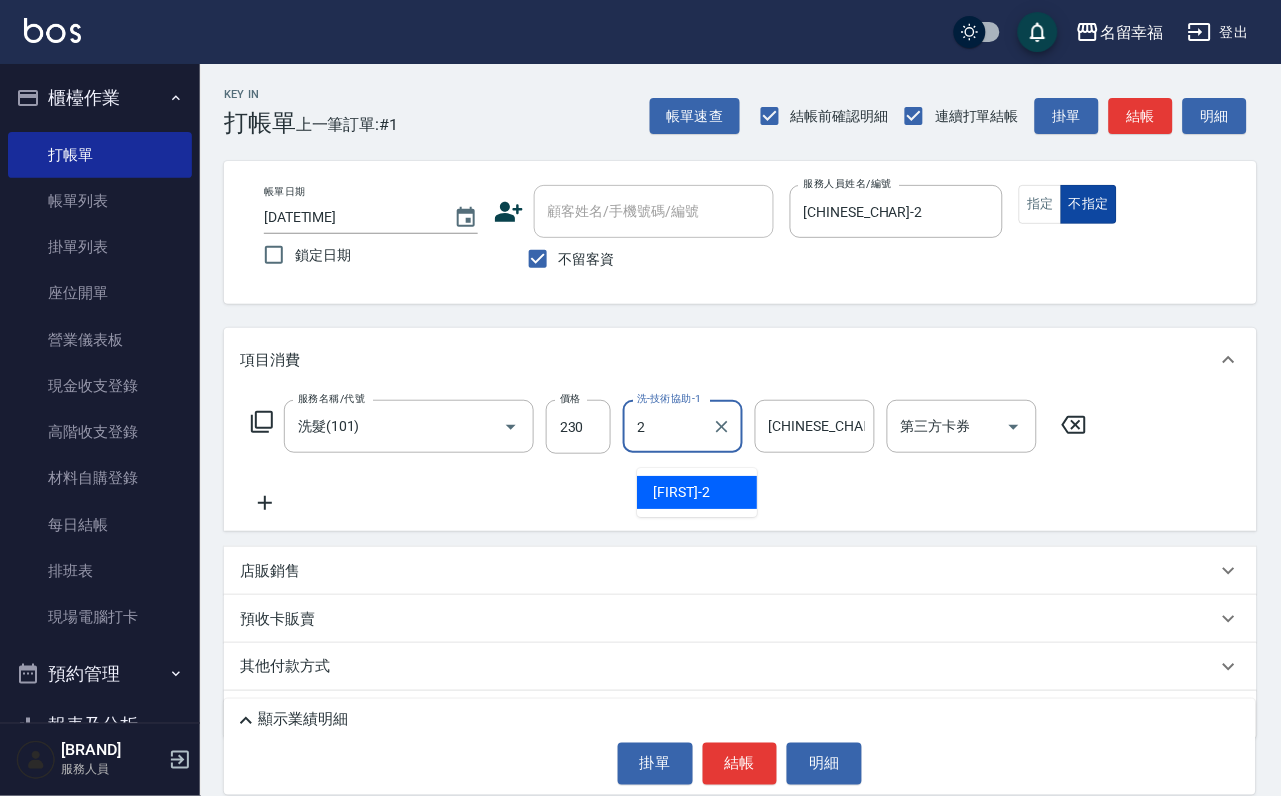 type on "[CHINESE_CHAR]-2" 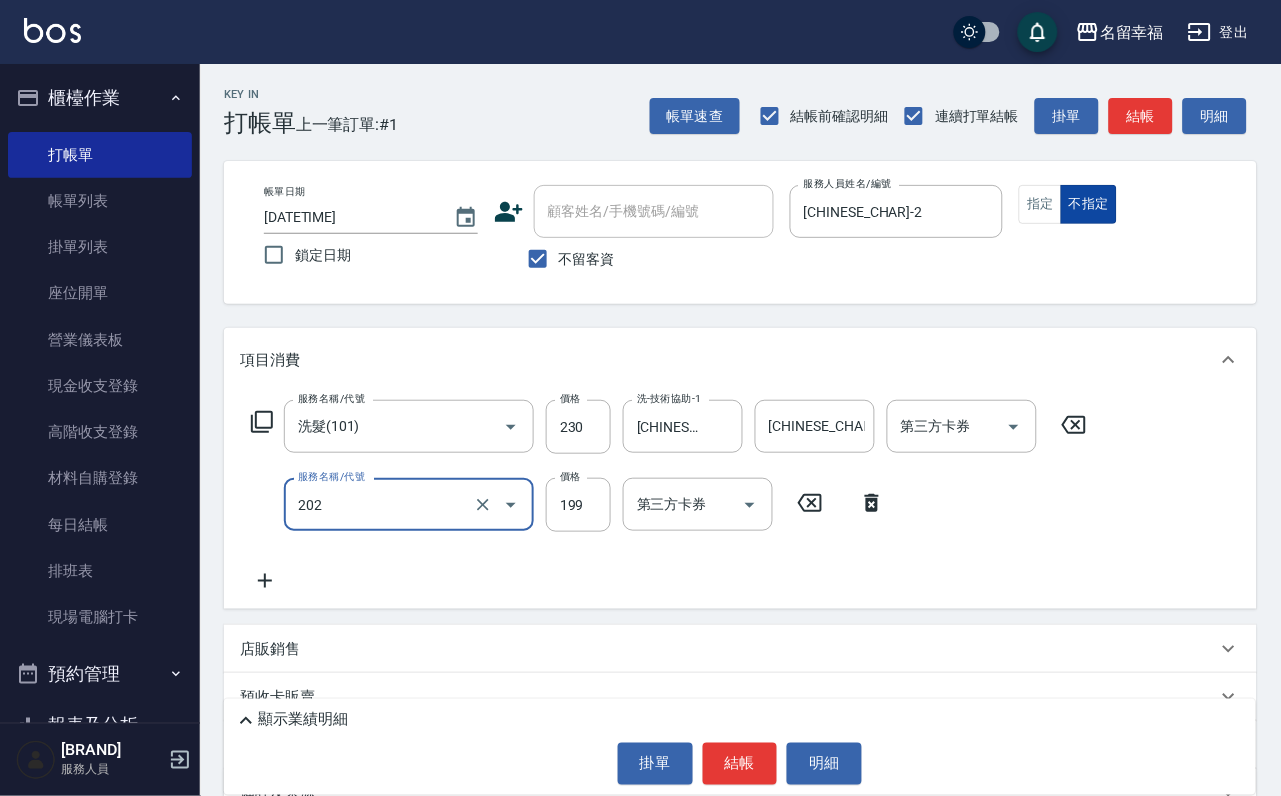 type on "不指定單剪(202)" 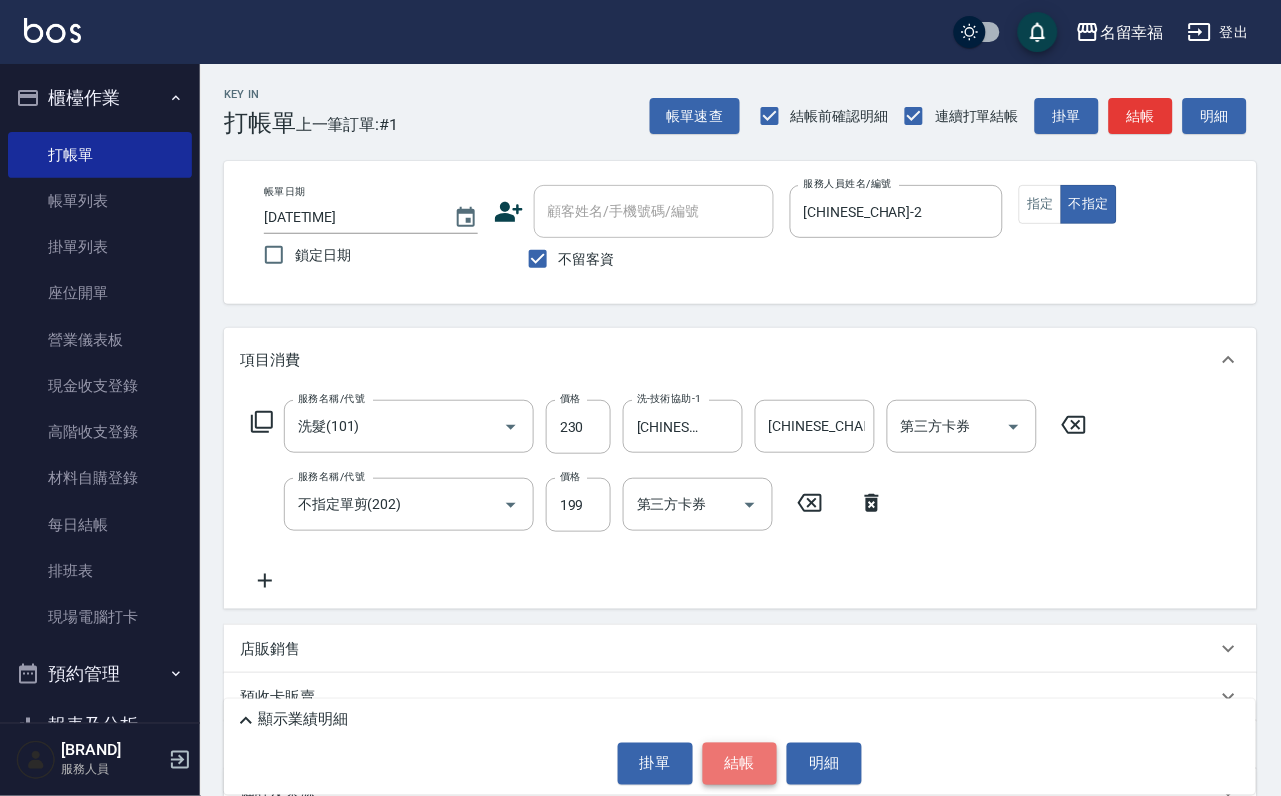 click on "結帳" at bounding box center (740, 764) 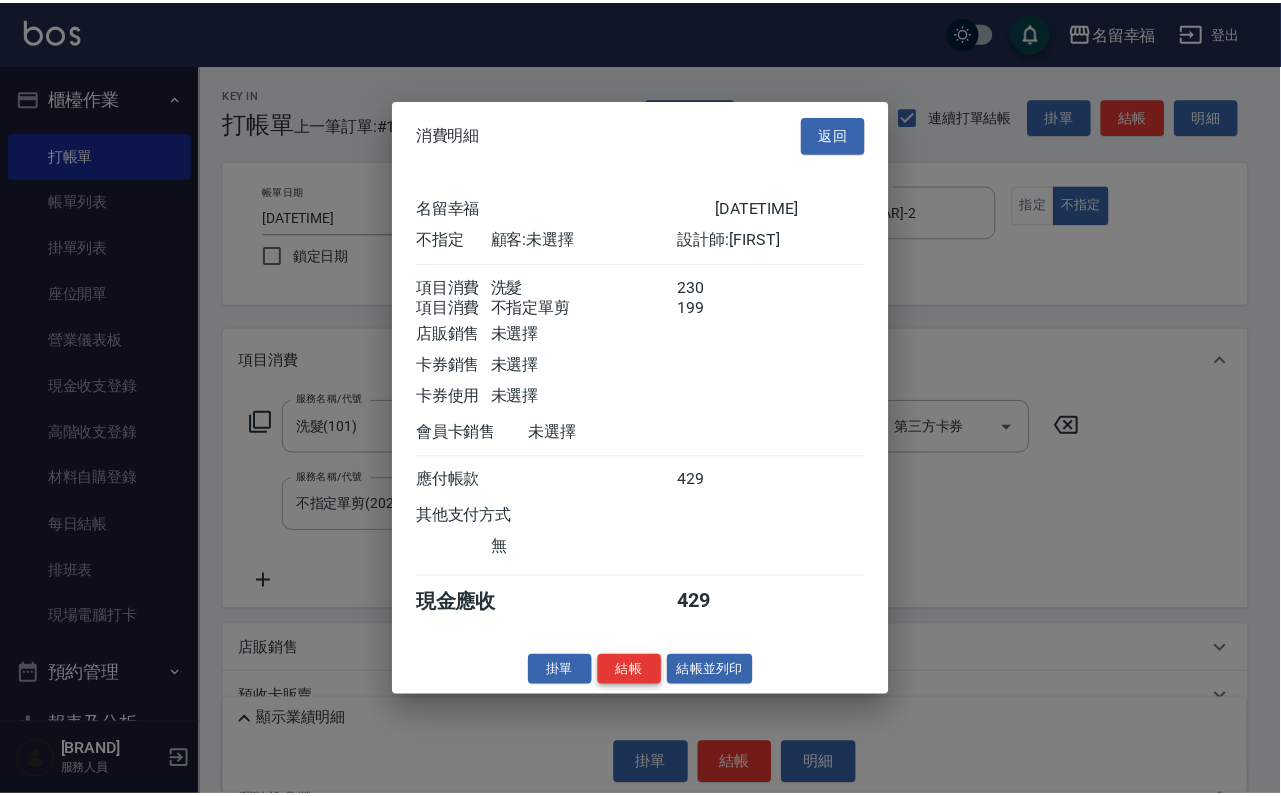 scroll, scrollTop: 359, scrollLeft: 0, axis: vertical 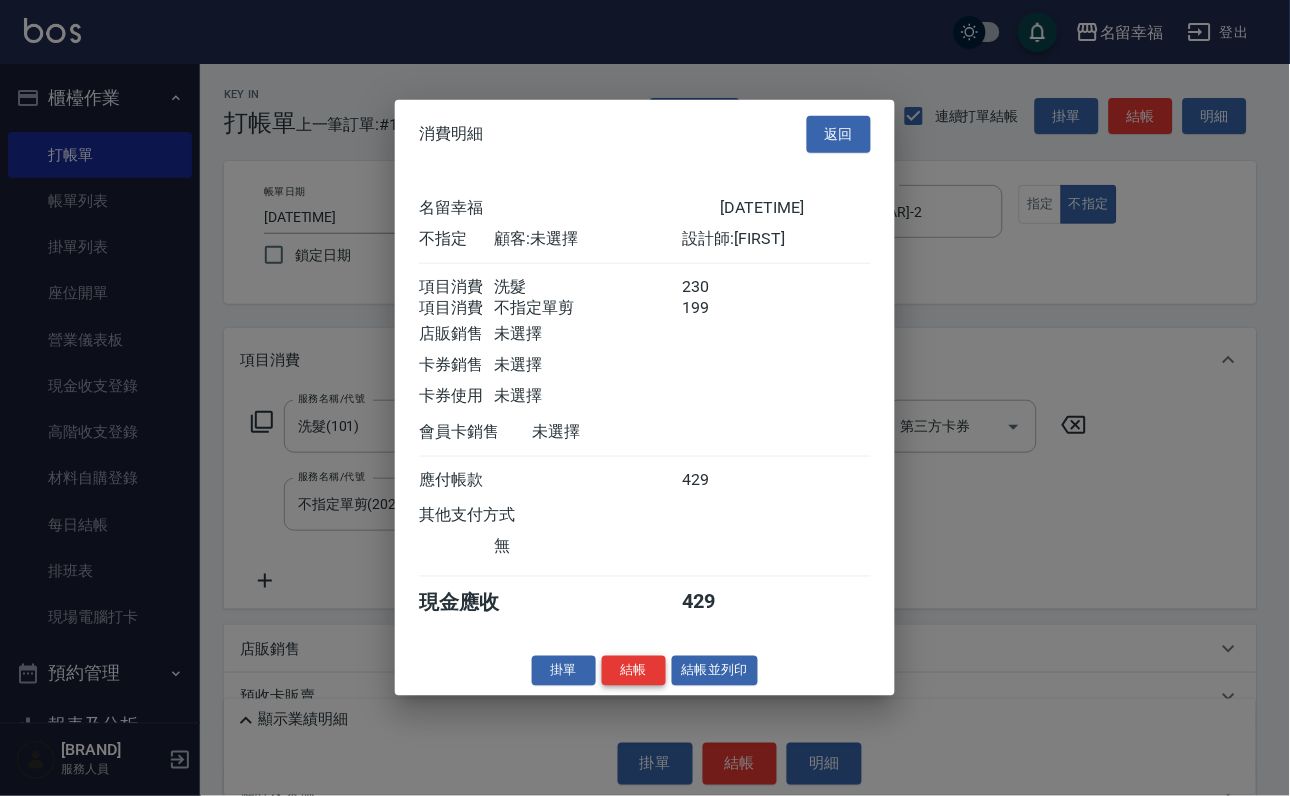 click on "結帳" at bounding box center [634, 670] 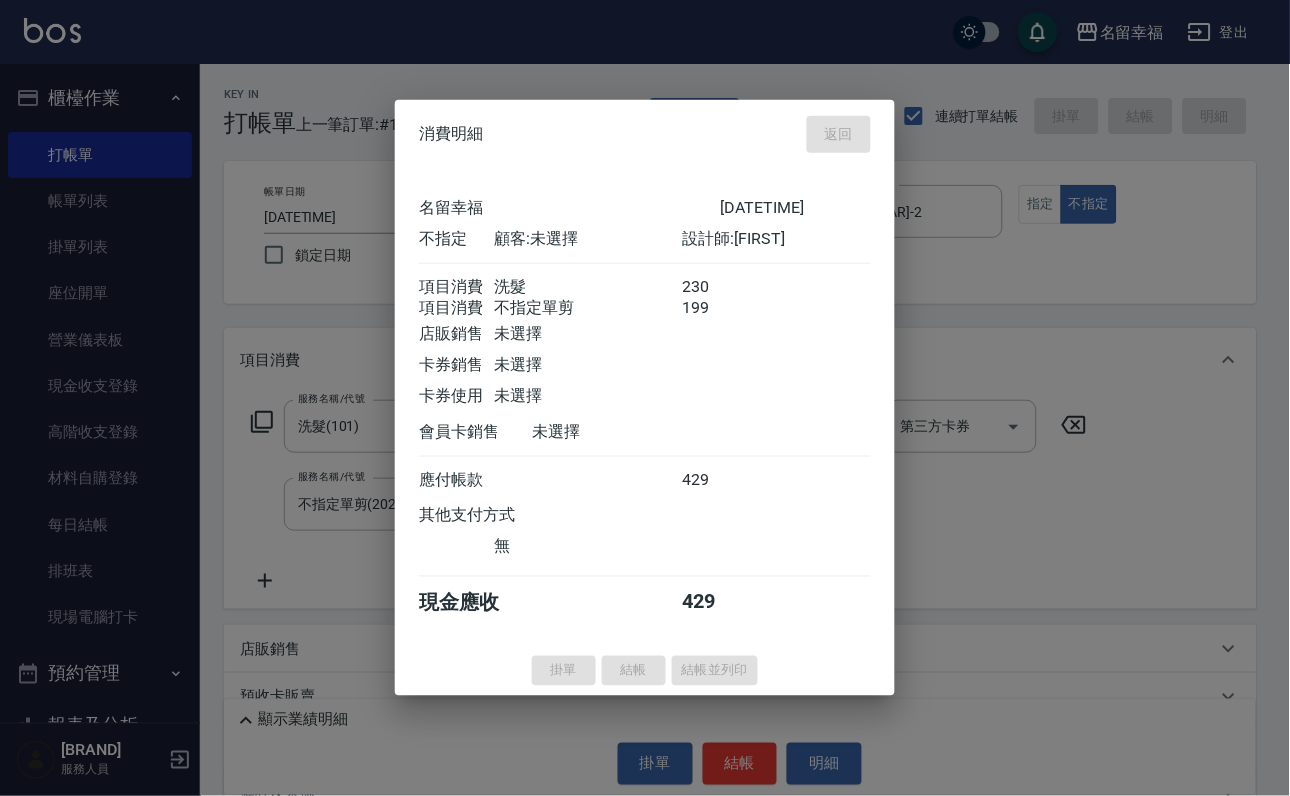 type on "[DATETIME]" 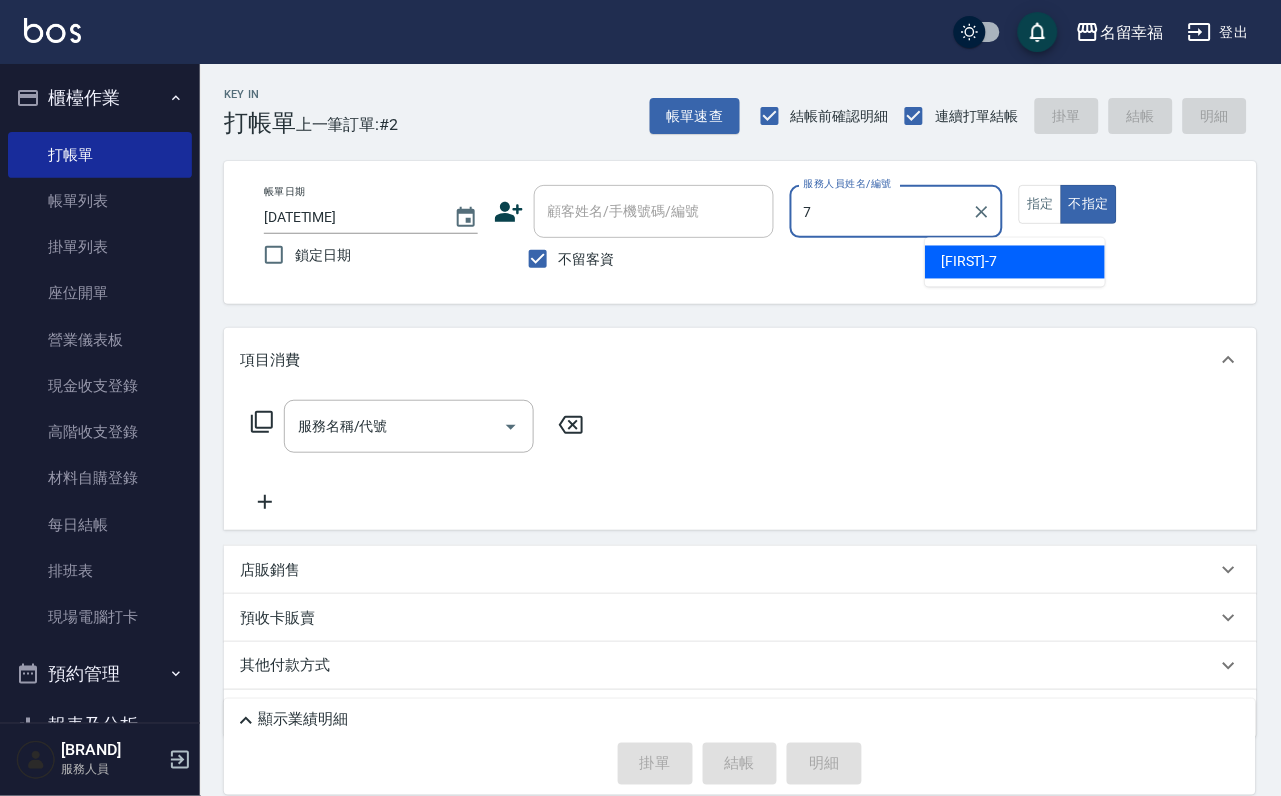 type on "[FIRST]-[NUMBER]" 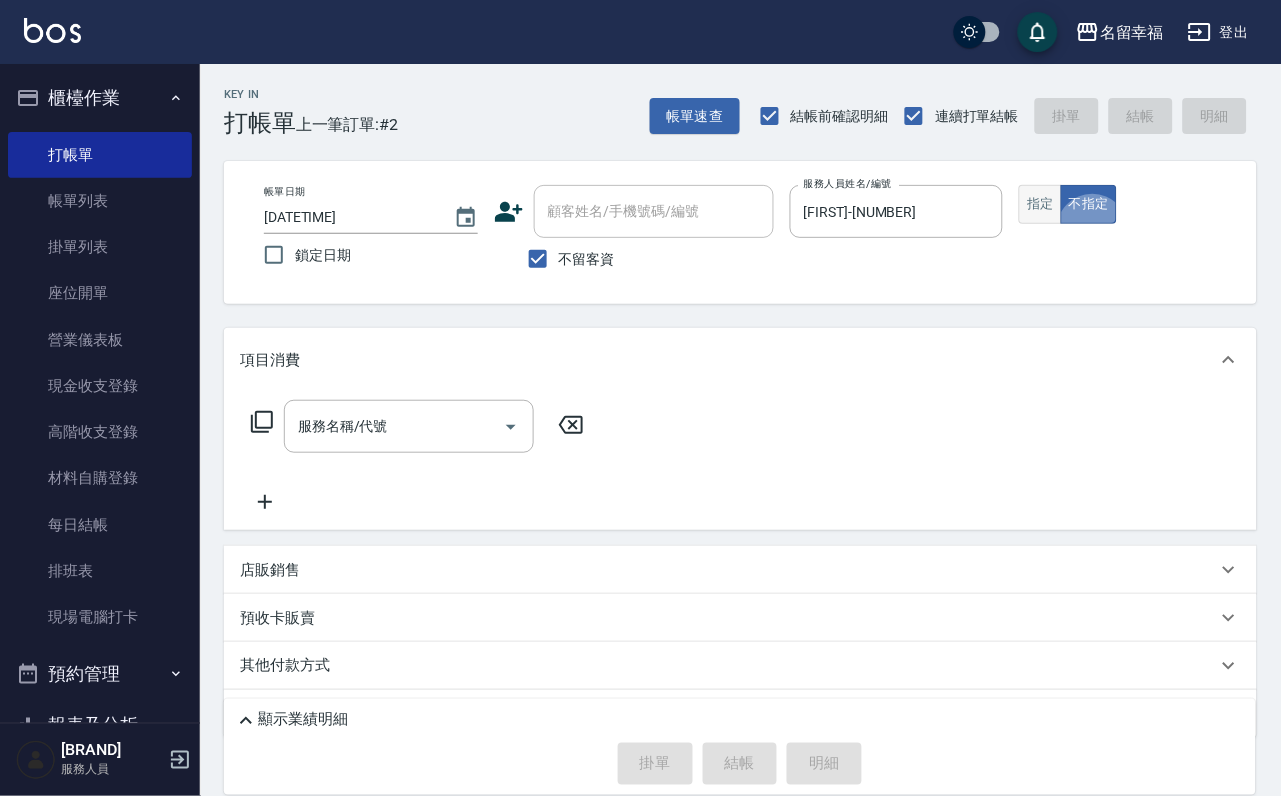 click on "指定" at bounding box center [1040, 204] 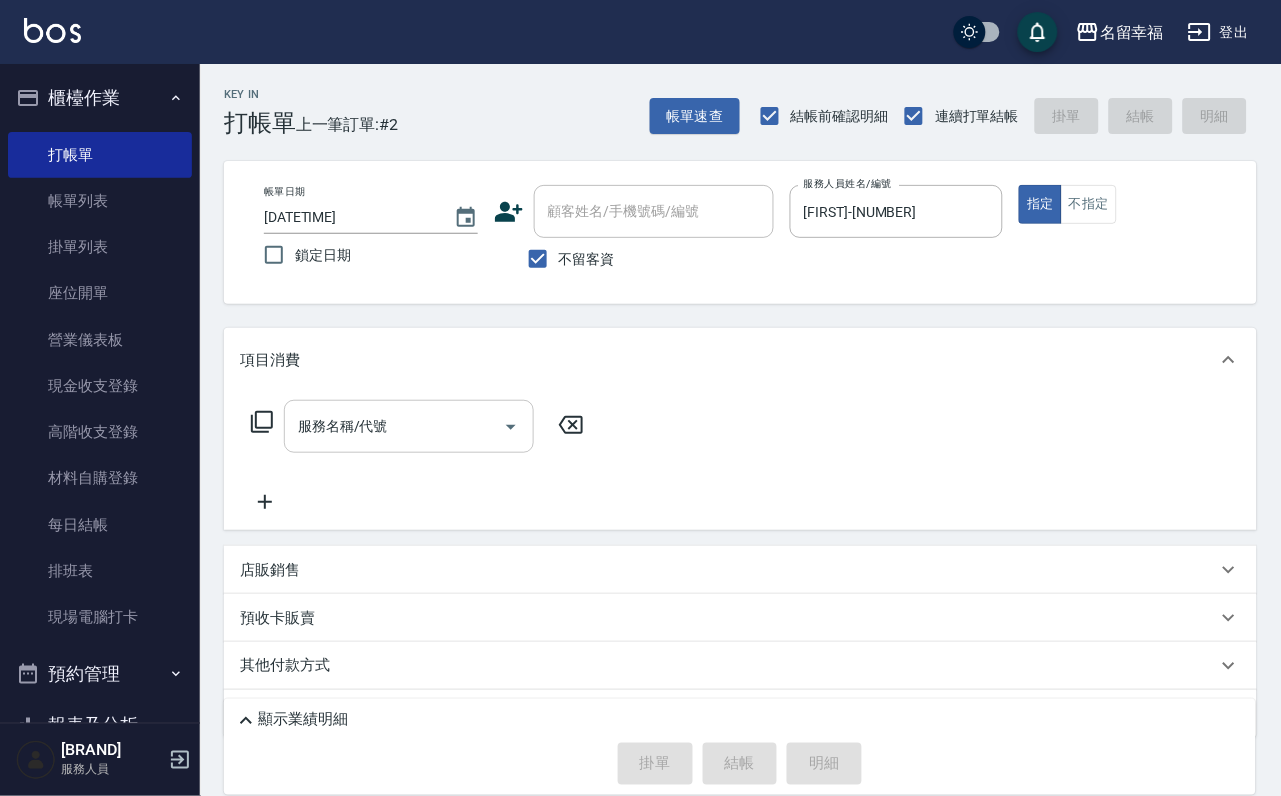 click on "服務名稱/代號" at bounding box center [394, 426] 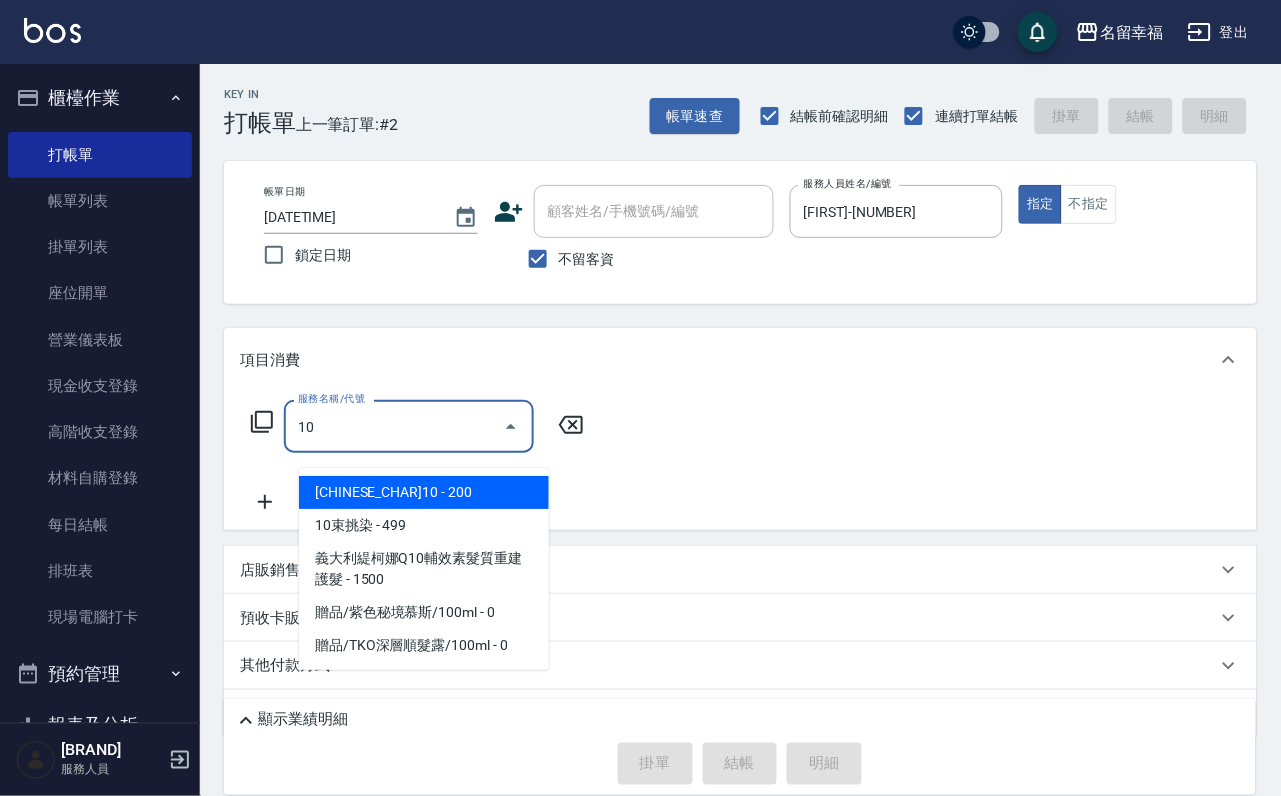 type on "[CHINESE_CHAR](207)" 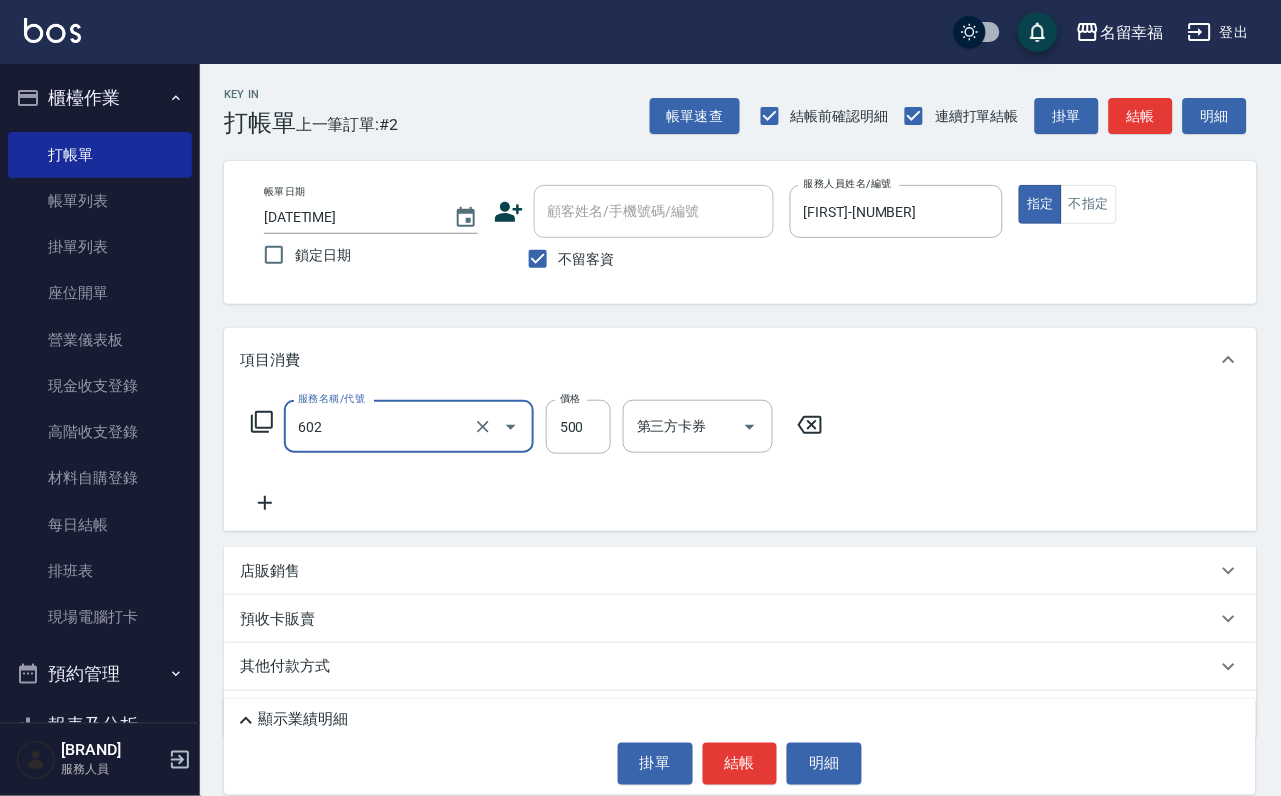 type on "髮原素清潔舒醒頭皮洗(602)" 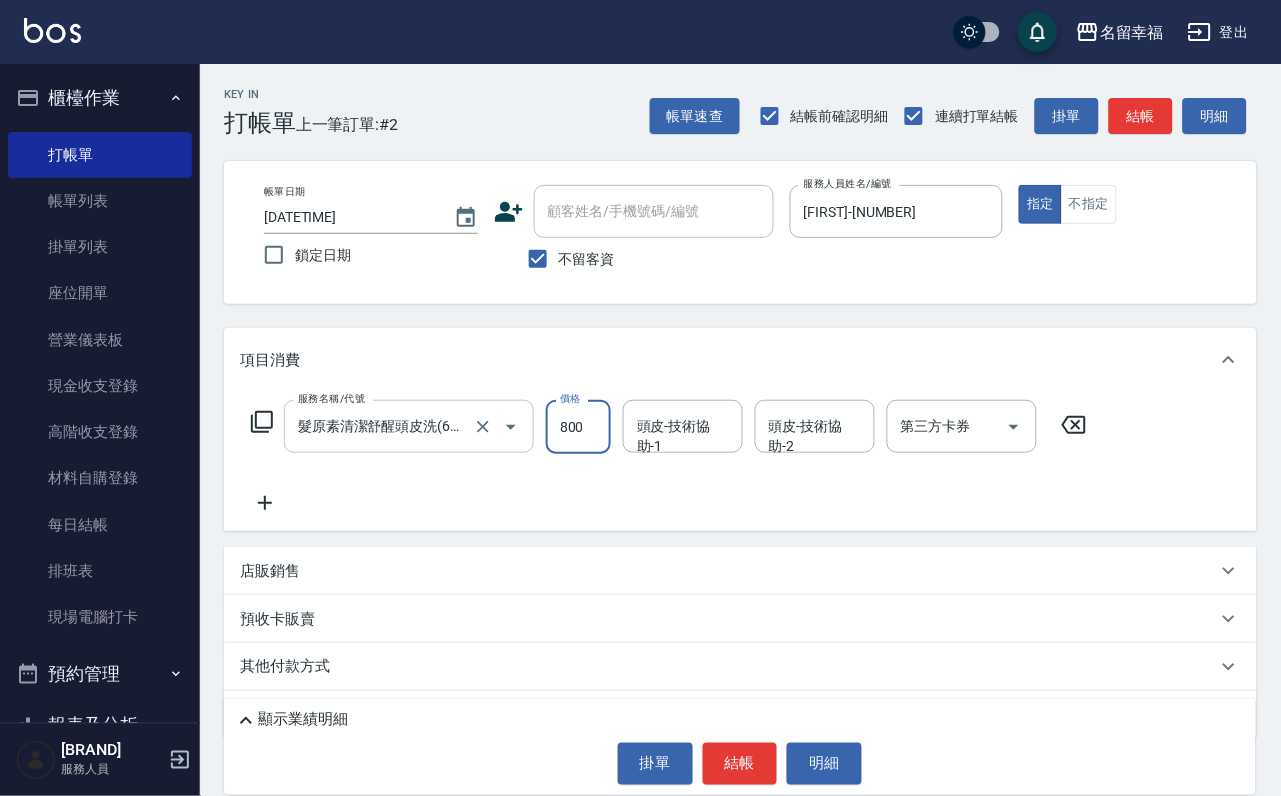 type on "800" 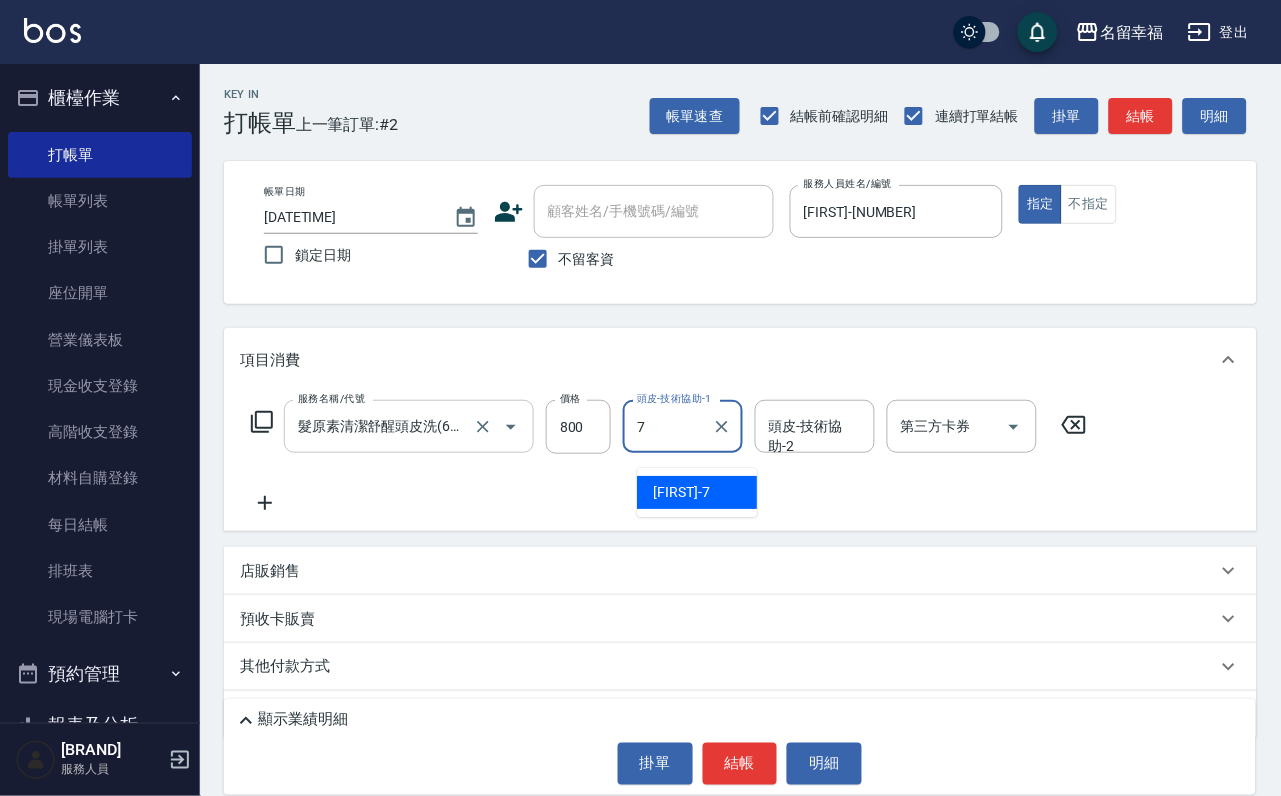 type on "[FIRST]-[NUMBER]" 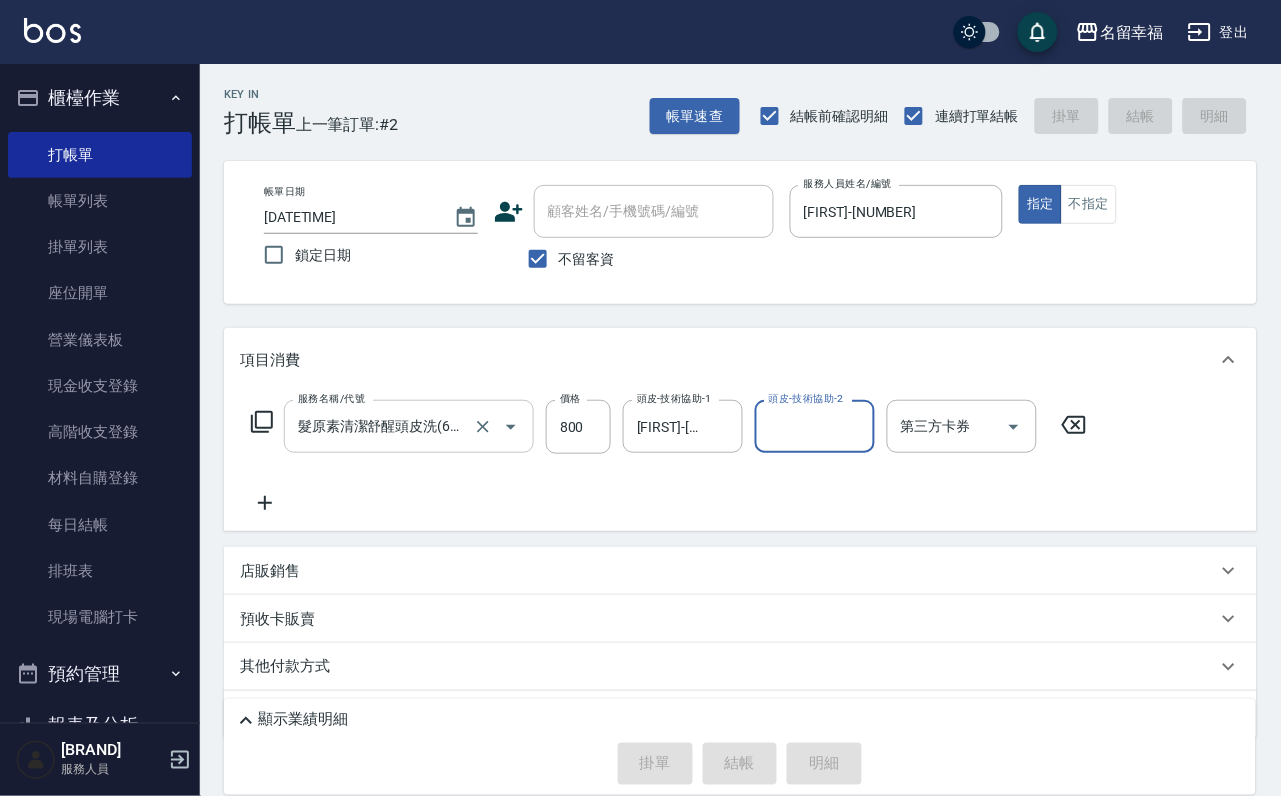 type on "[YYYY]/[MM]/[DD] [HH]:[MM]" 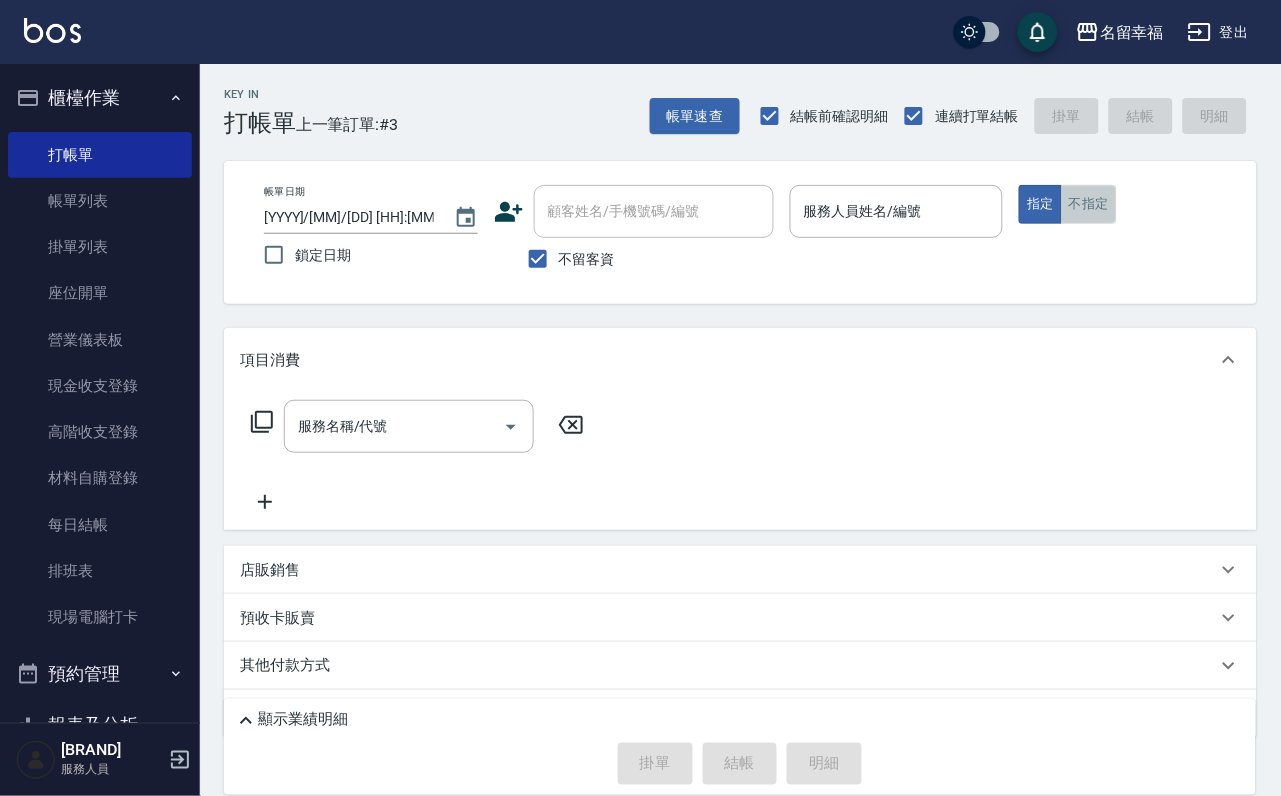 click on "不指定" at bounding box center (1089, 204) 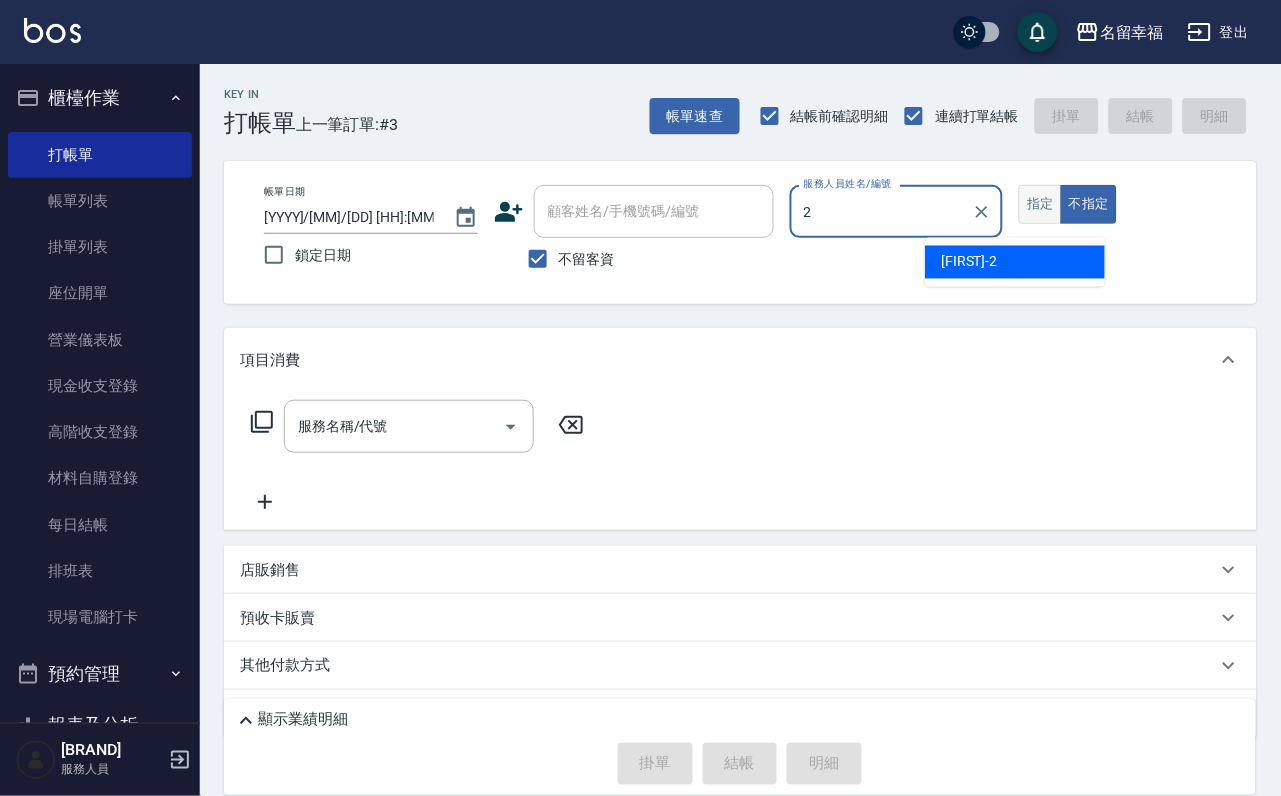 type on "[CHINESE_CHAR]-2" 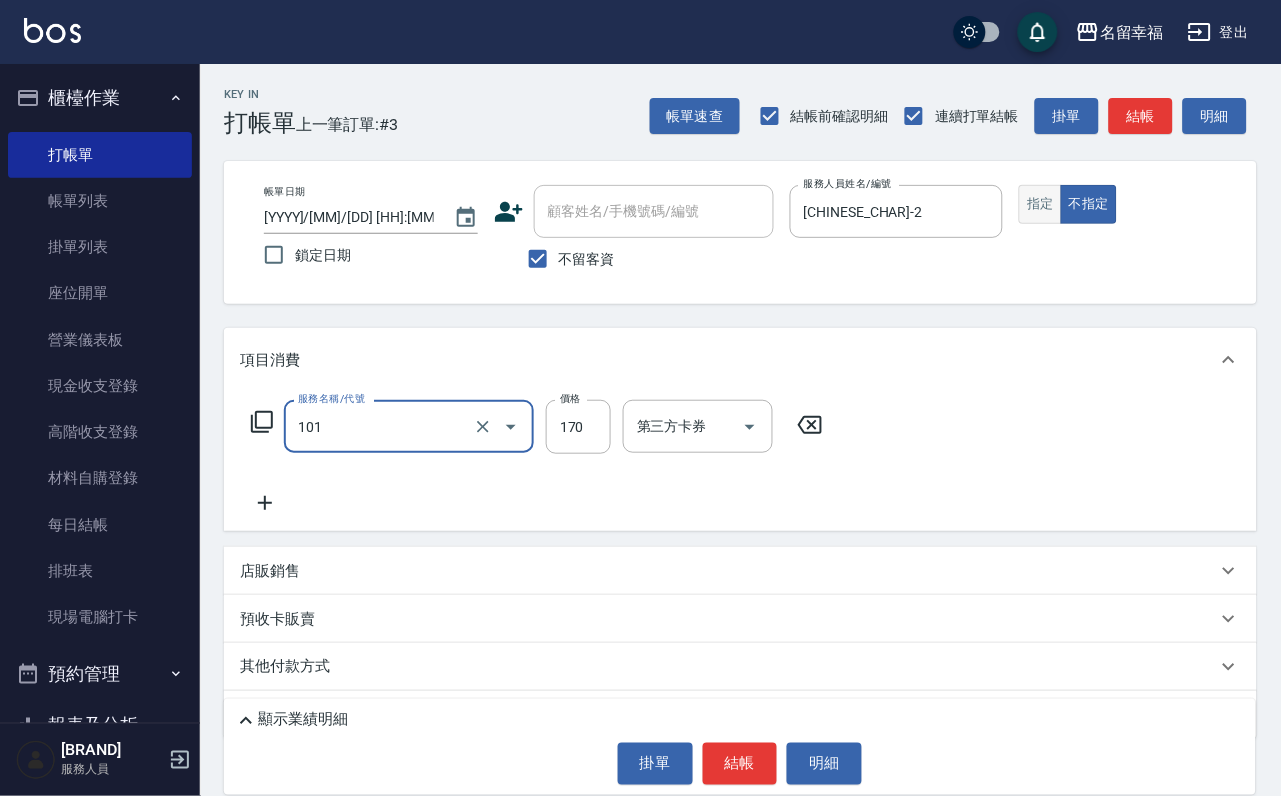 type on "洗髮(101)" 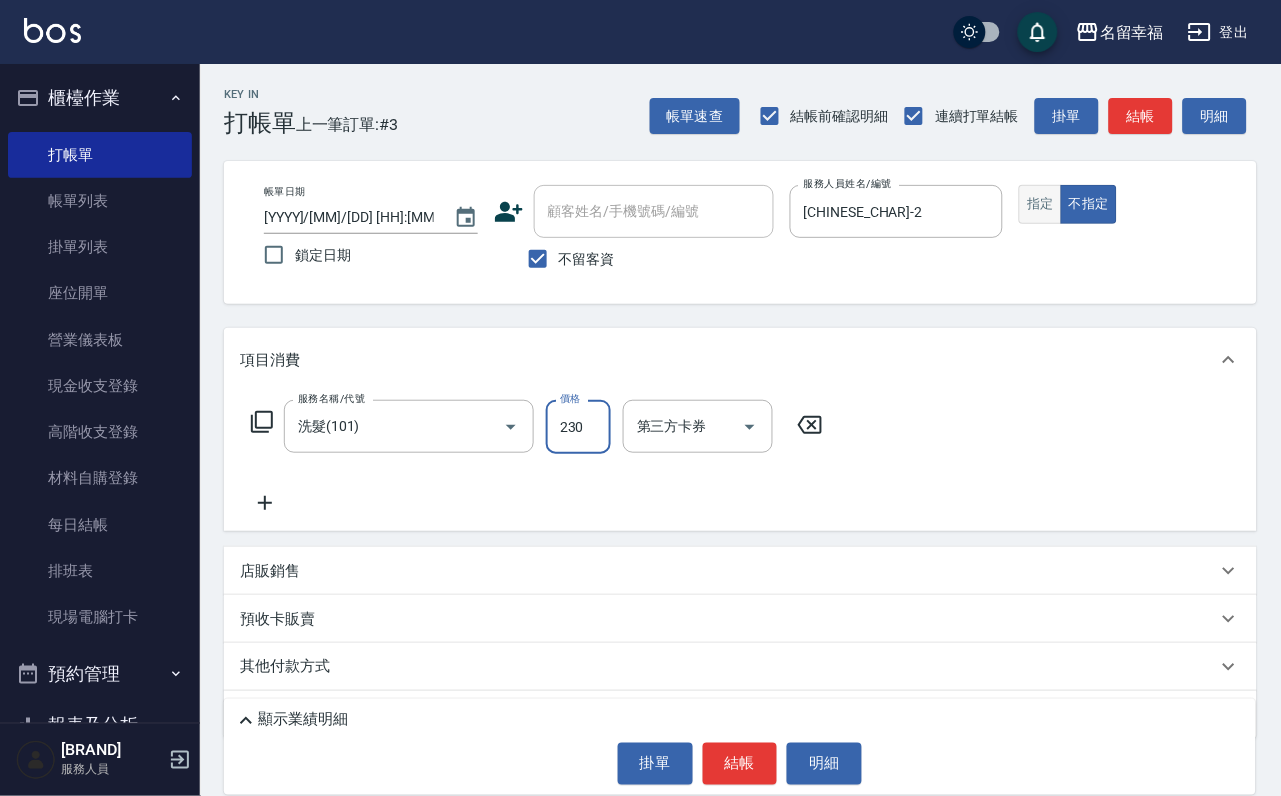 type on "230" 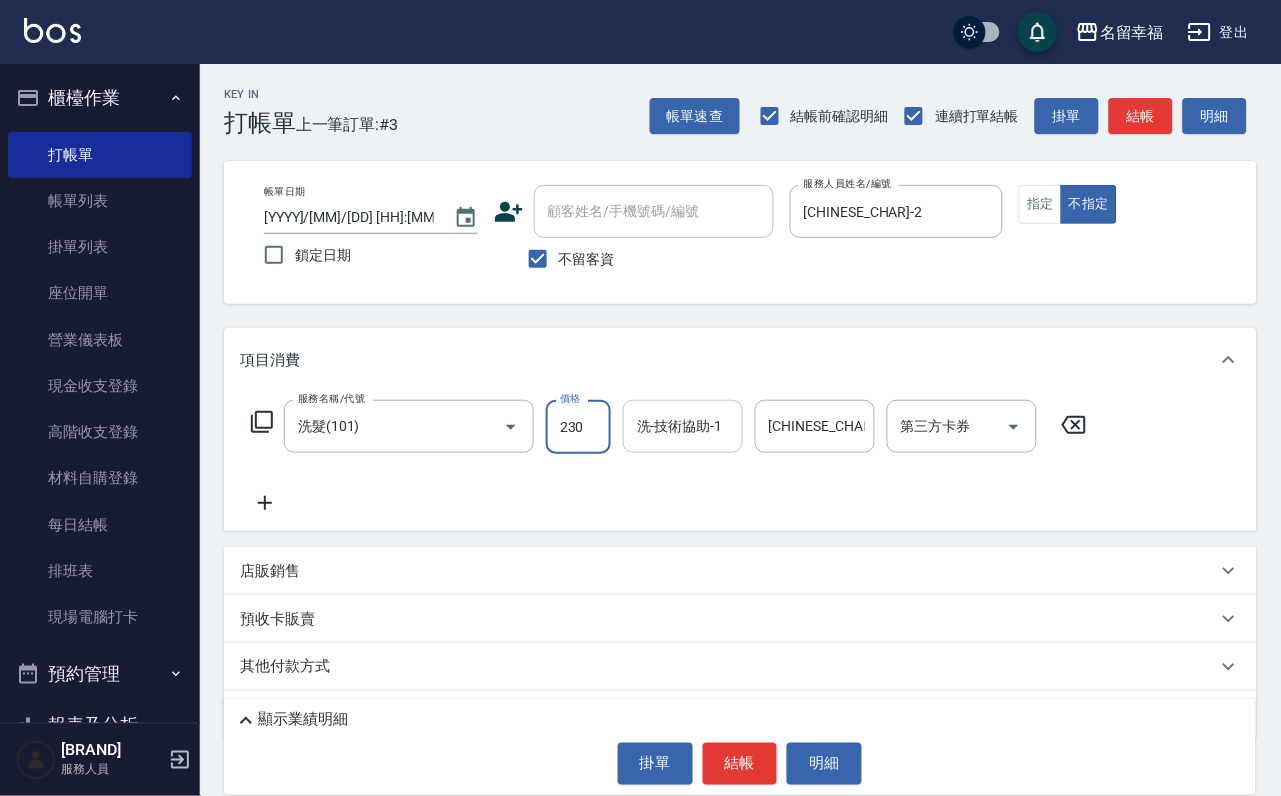 click on "洗-技術協助-1" at bounding box center (683, 426) 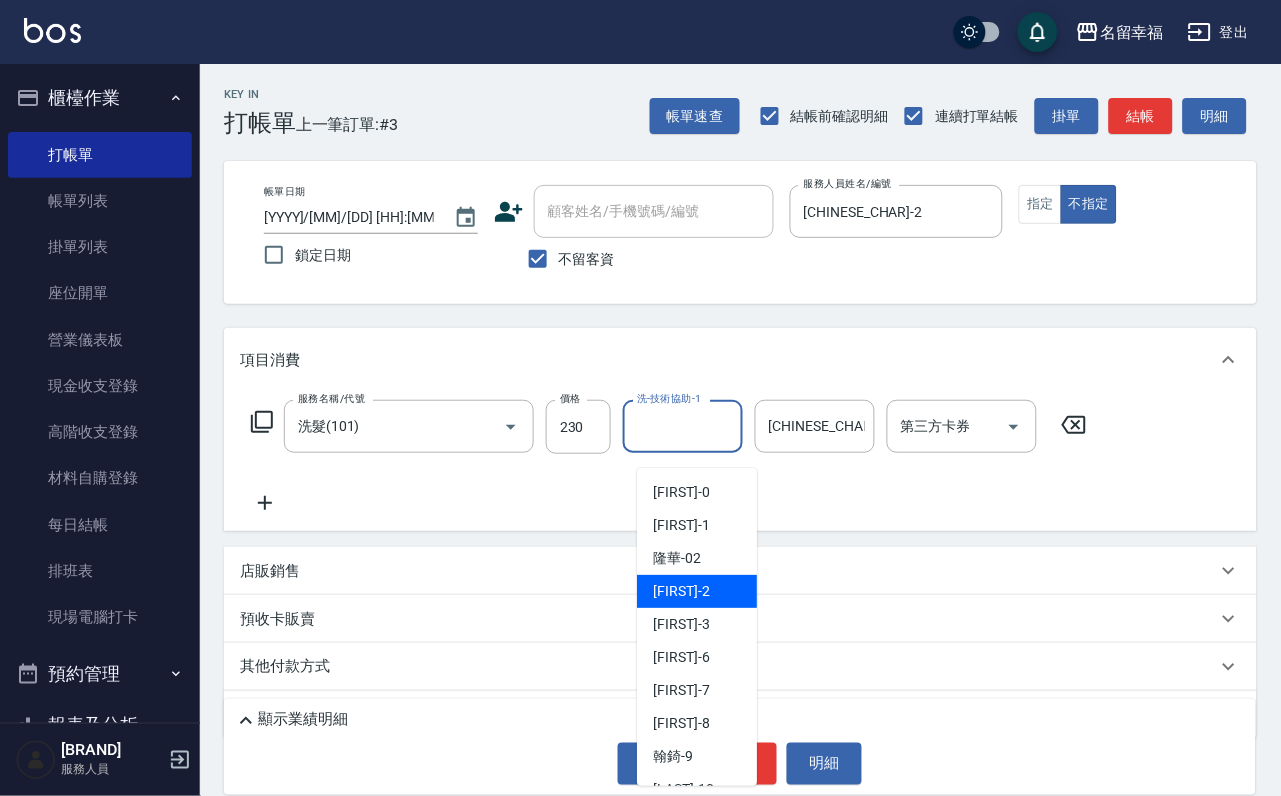 click on "[FIRST] - [NUMBER]" at bounding box center [697, 591] 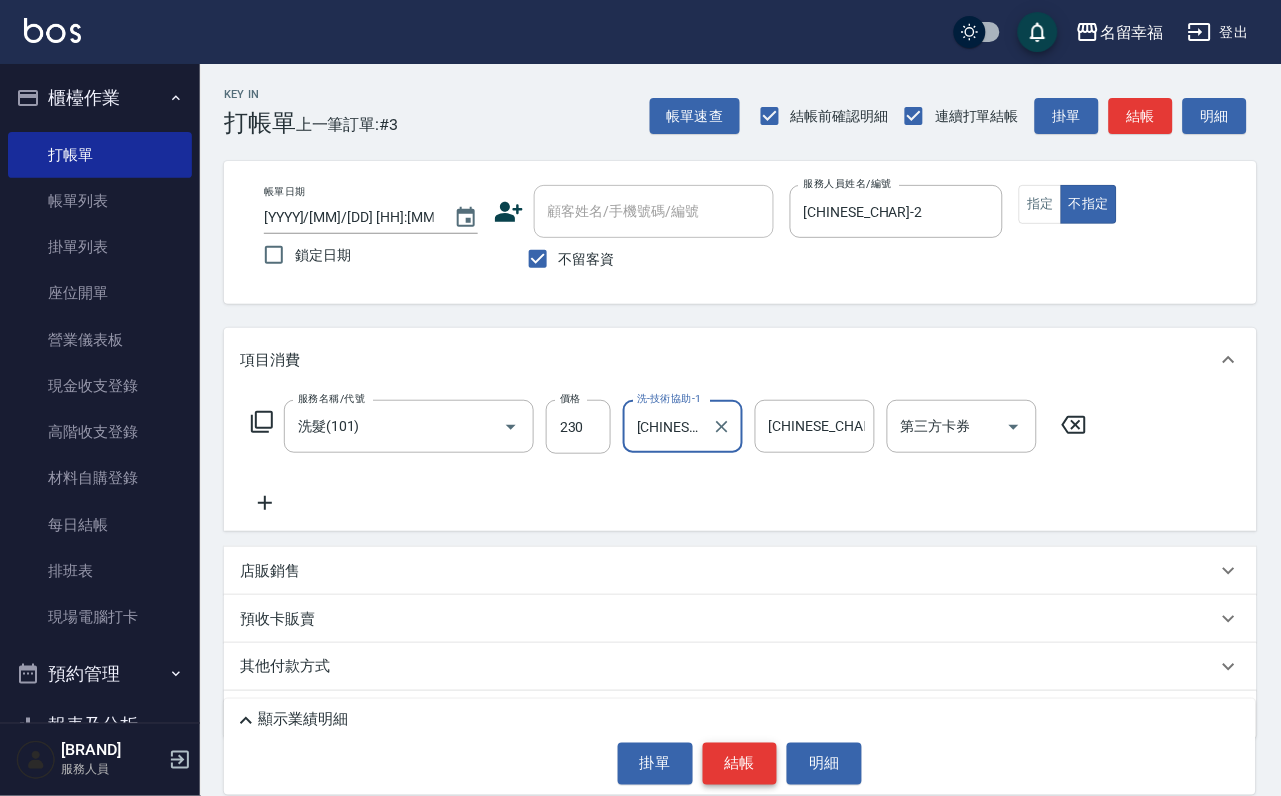 click on "結帳" at bounding box center (740, 764) 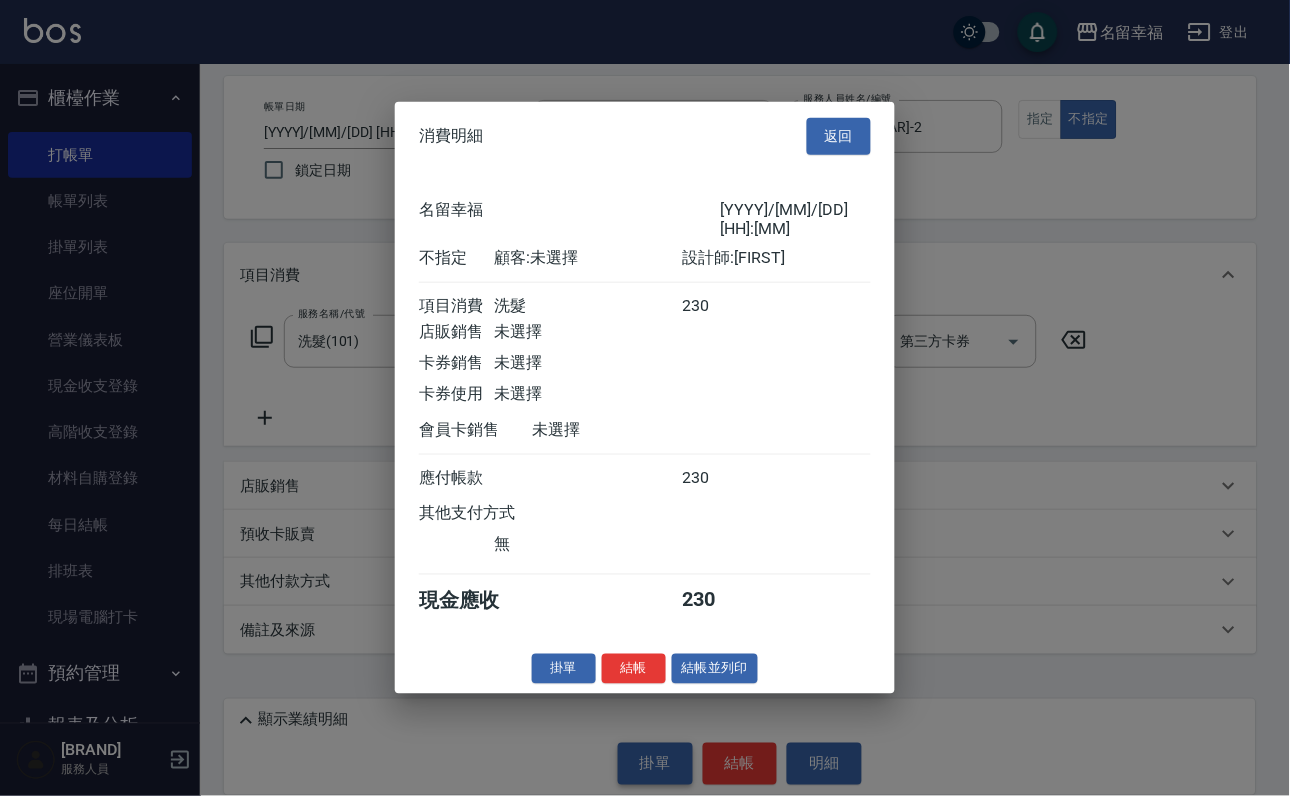 scroll, scrollTop: 119, scrollLeft: 0, axis: vertical 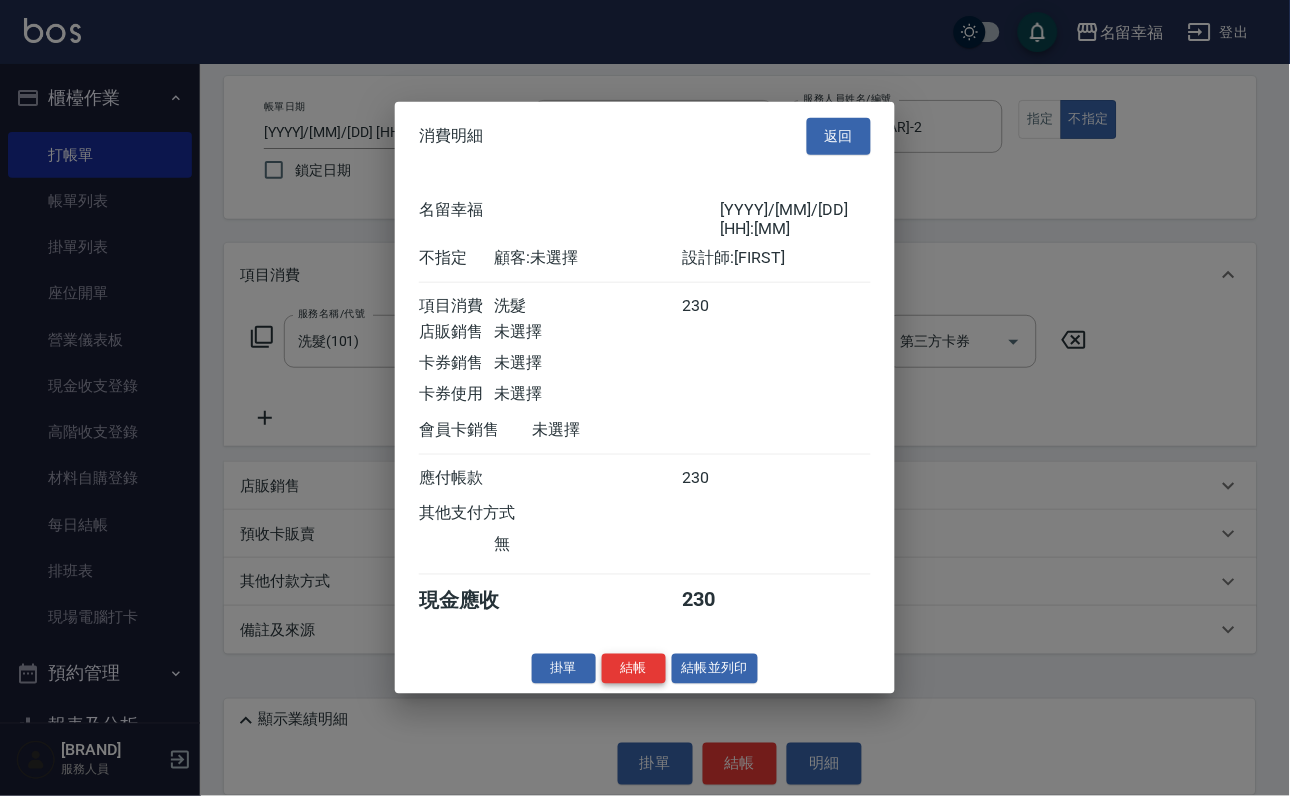 click on "結帳" at bounding box center [634, 668] 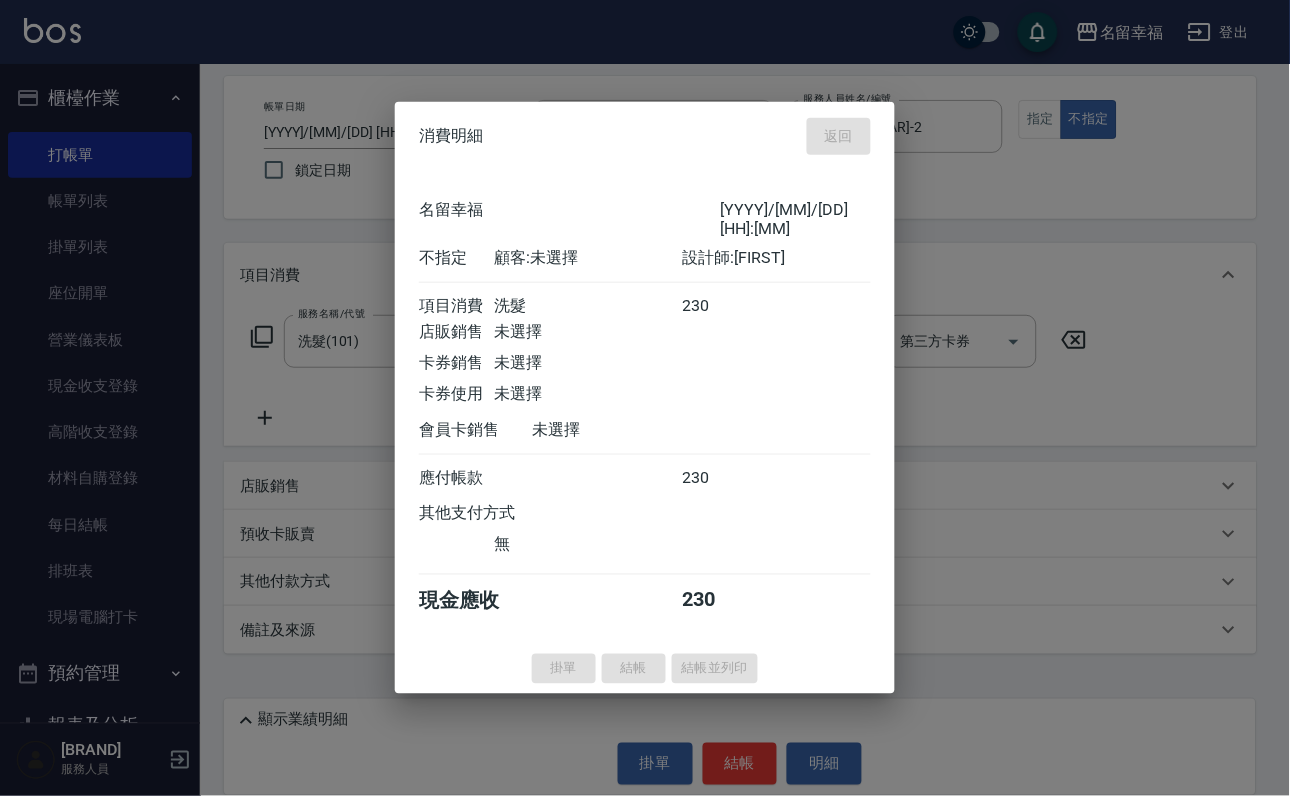 type on "2025/08/02 12:45" 